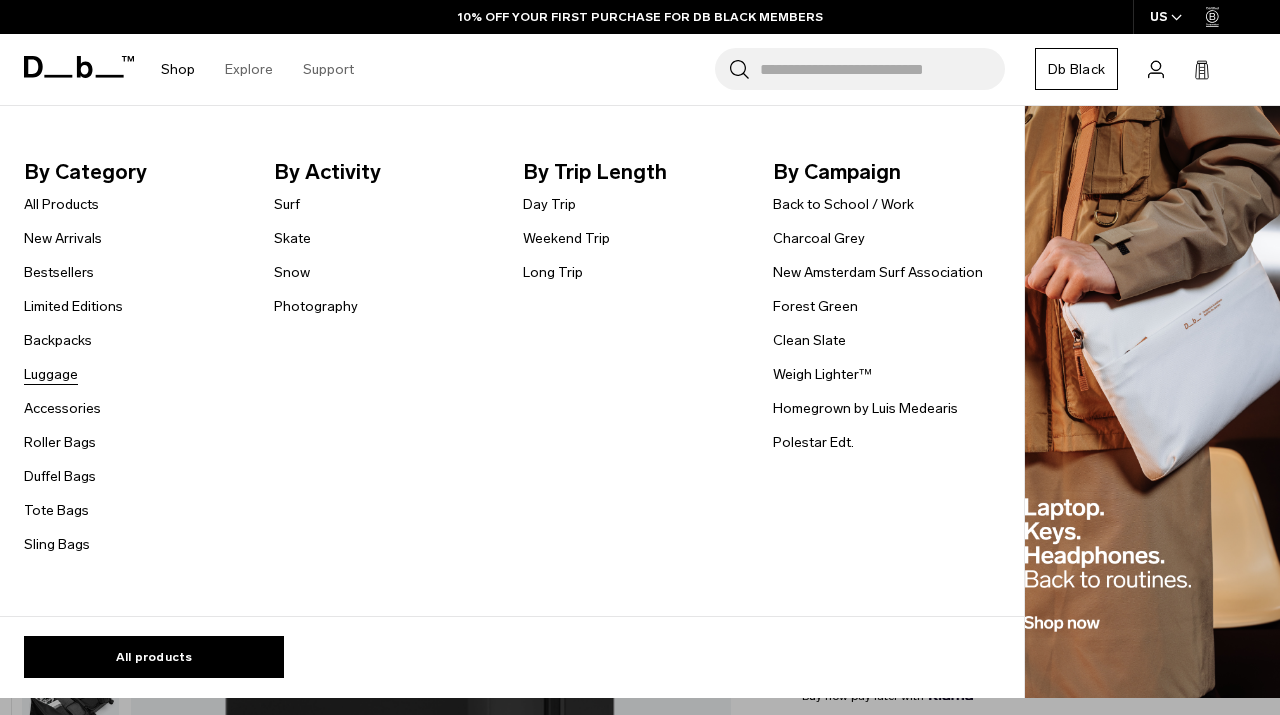 scroll, scrollTop: 0, scrollLeft: 0, axis: both 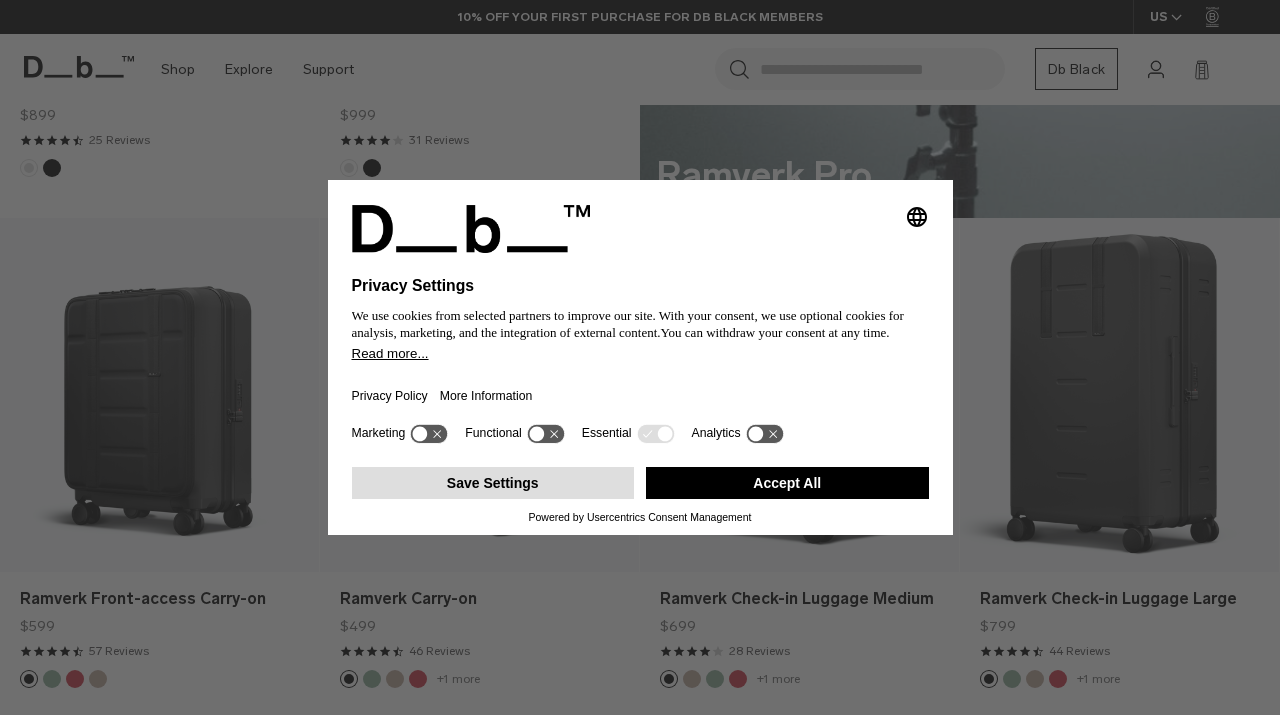 click on "Save Settings" at bounding box center [493, 483] 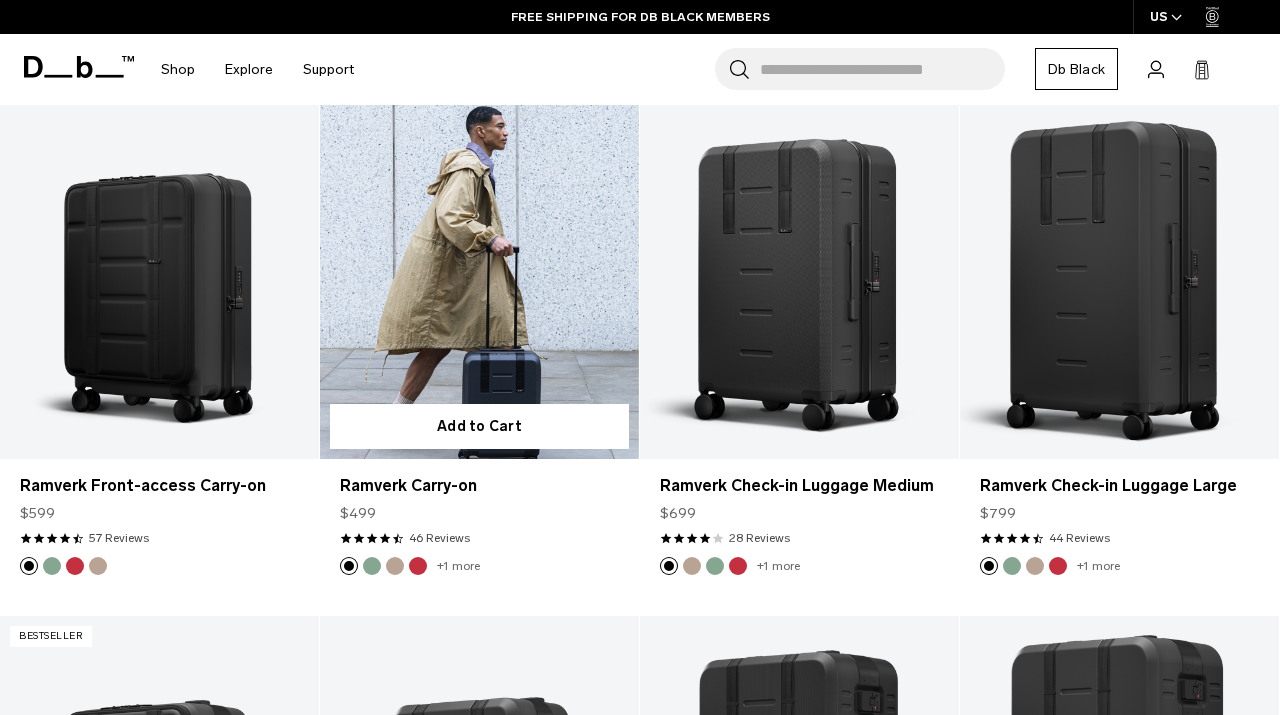 scroll, scrollTop: 1409, scrollLeft: 0, axis: vertical 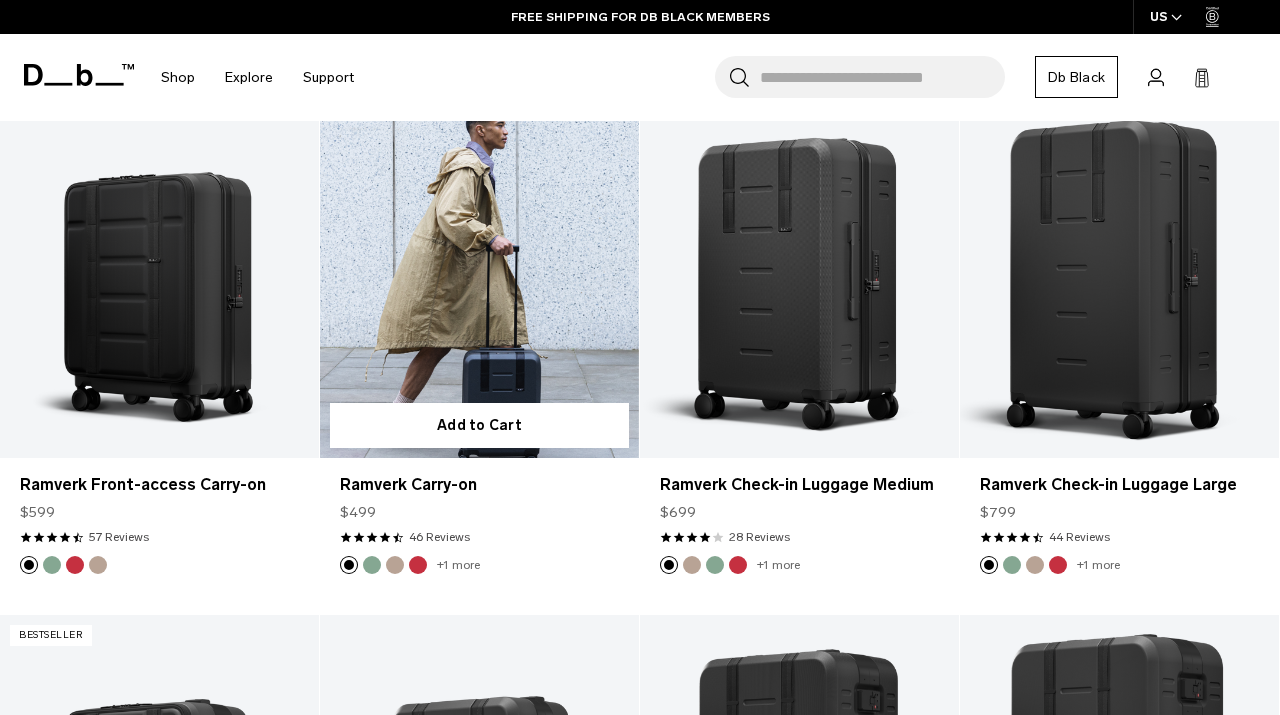 click at bounding box center (395, 565) 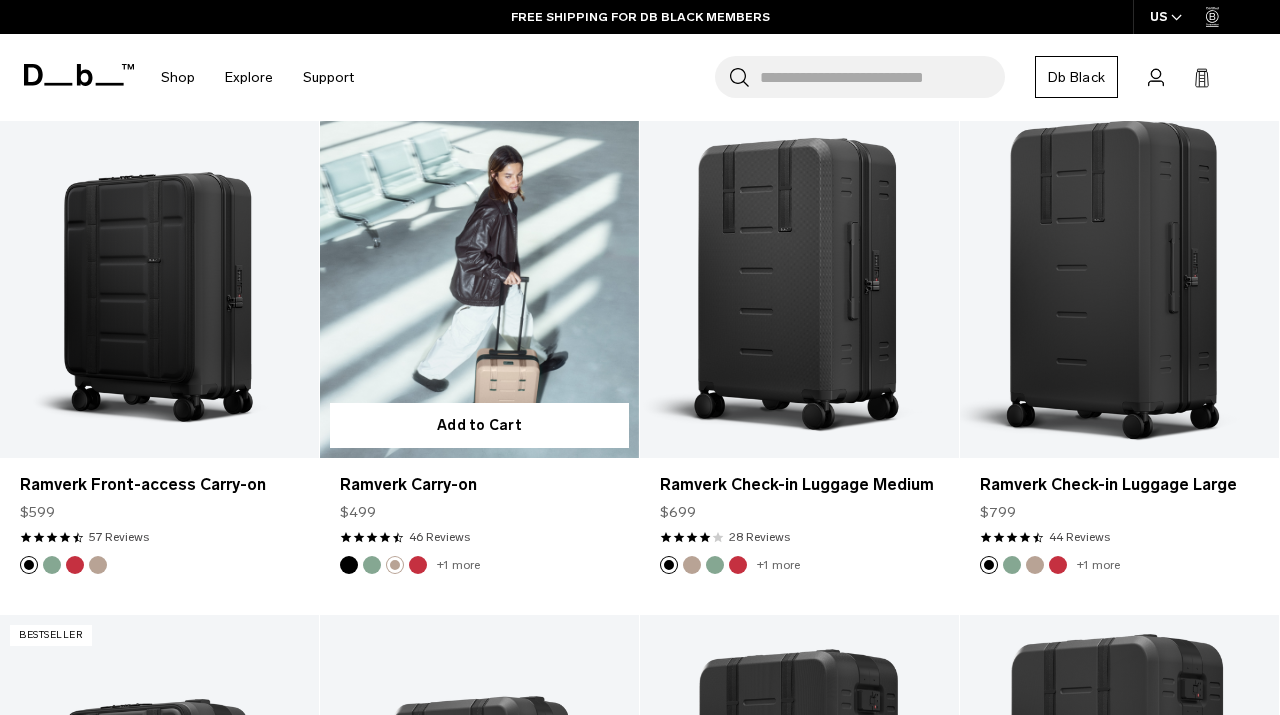 click at bounding box center [349, 565] 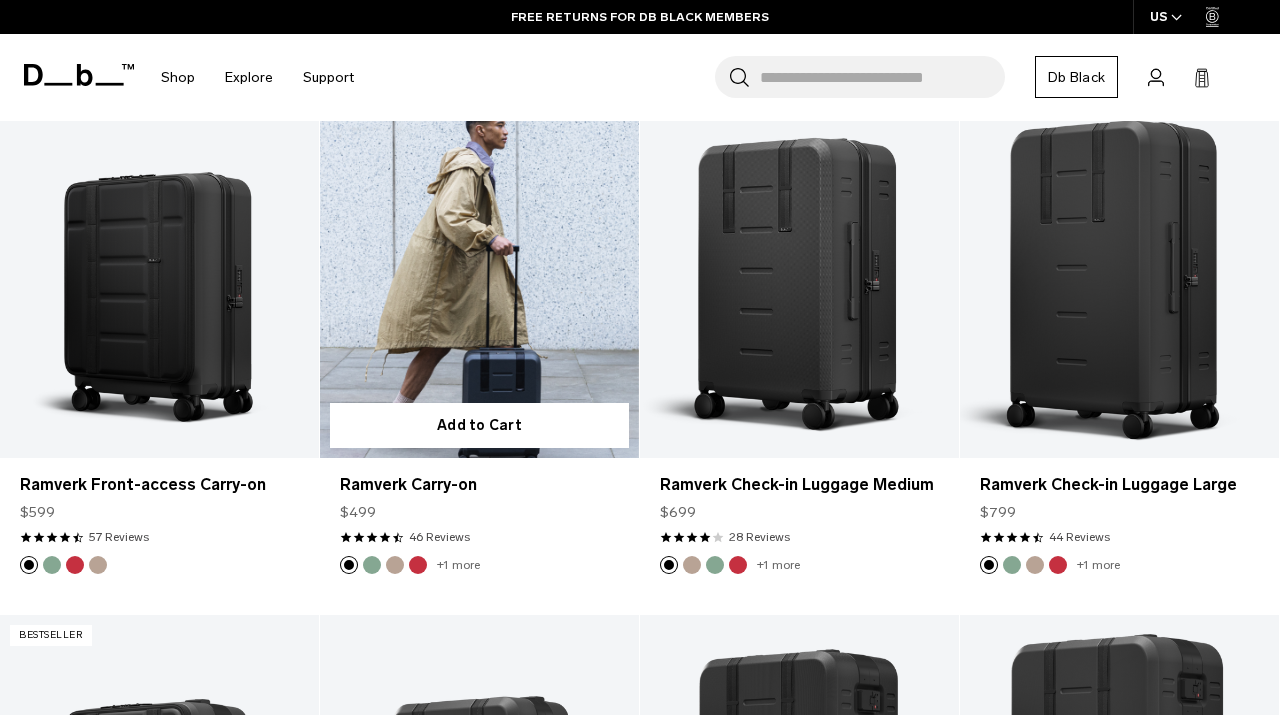 click at bounding box center [479, 281] 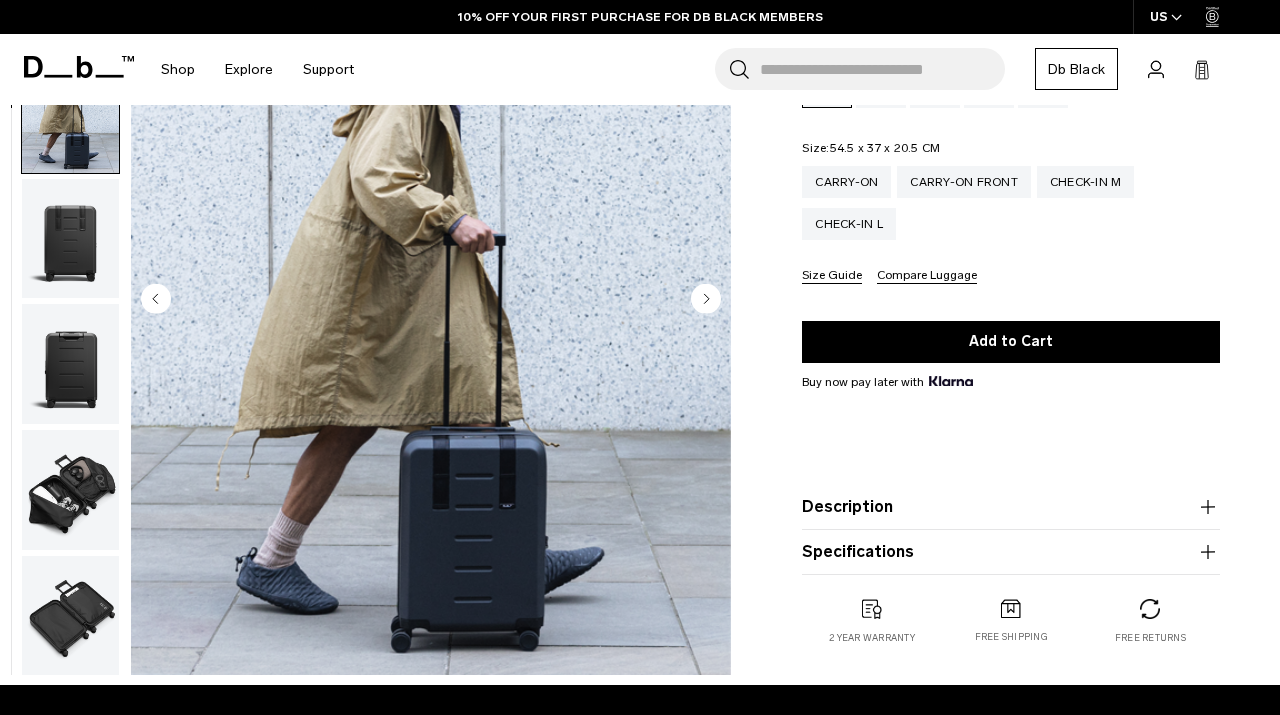 scroll, scrollTop: 314, scrollLeft: 0, axis: vertical 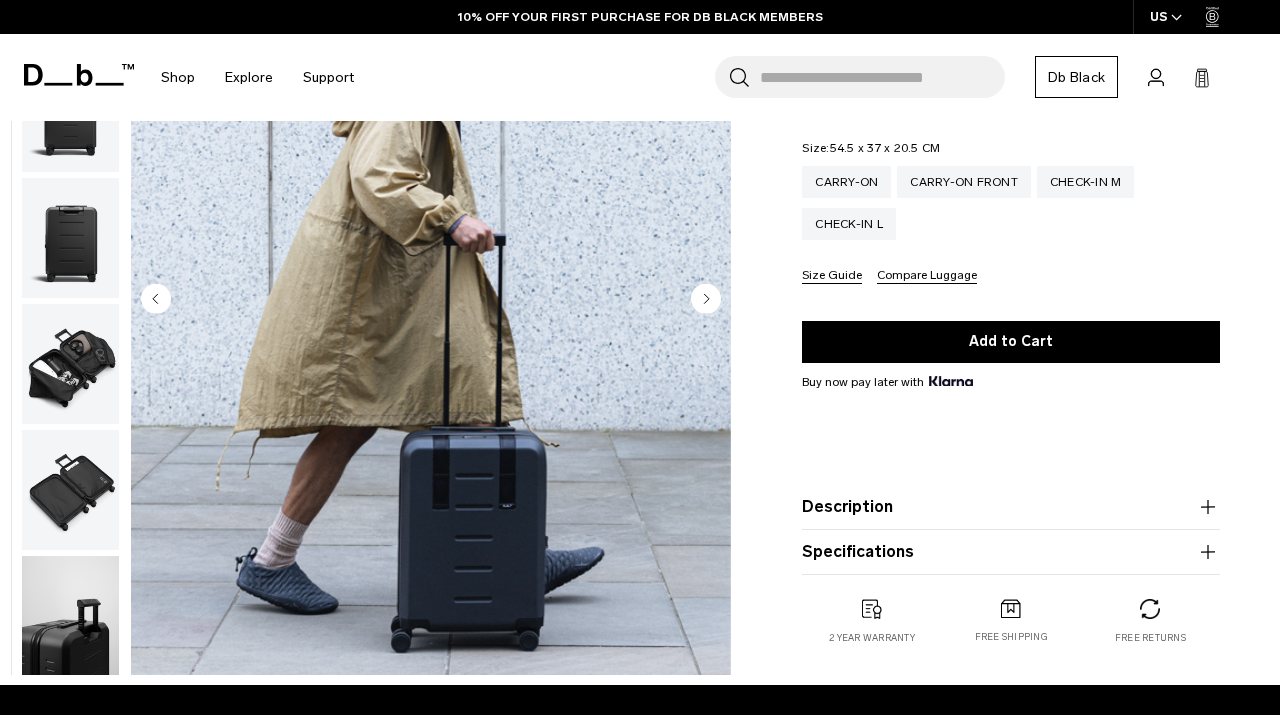 click 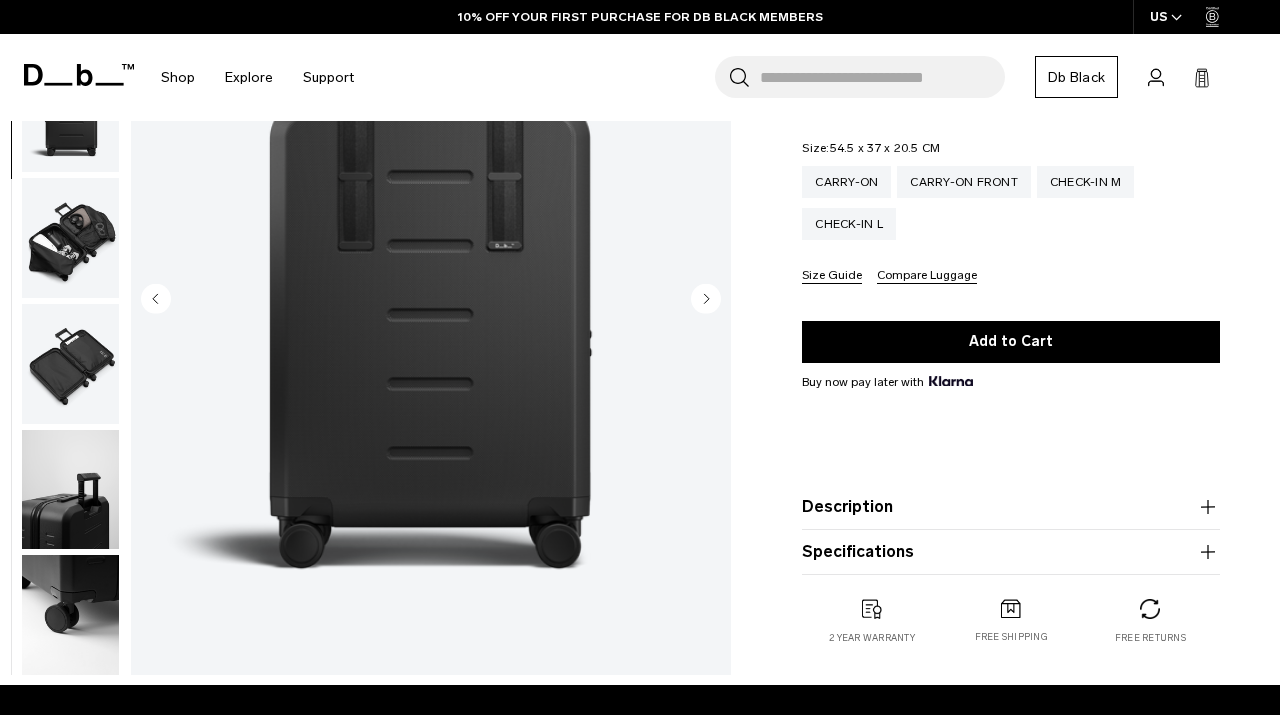 click 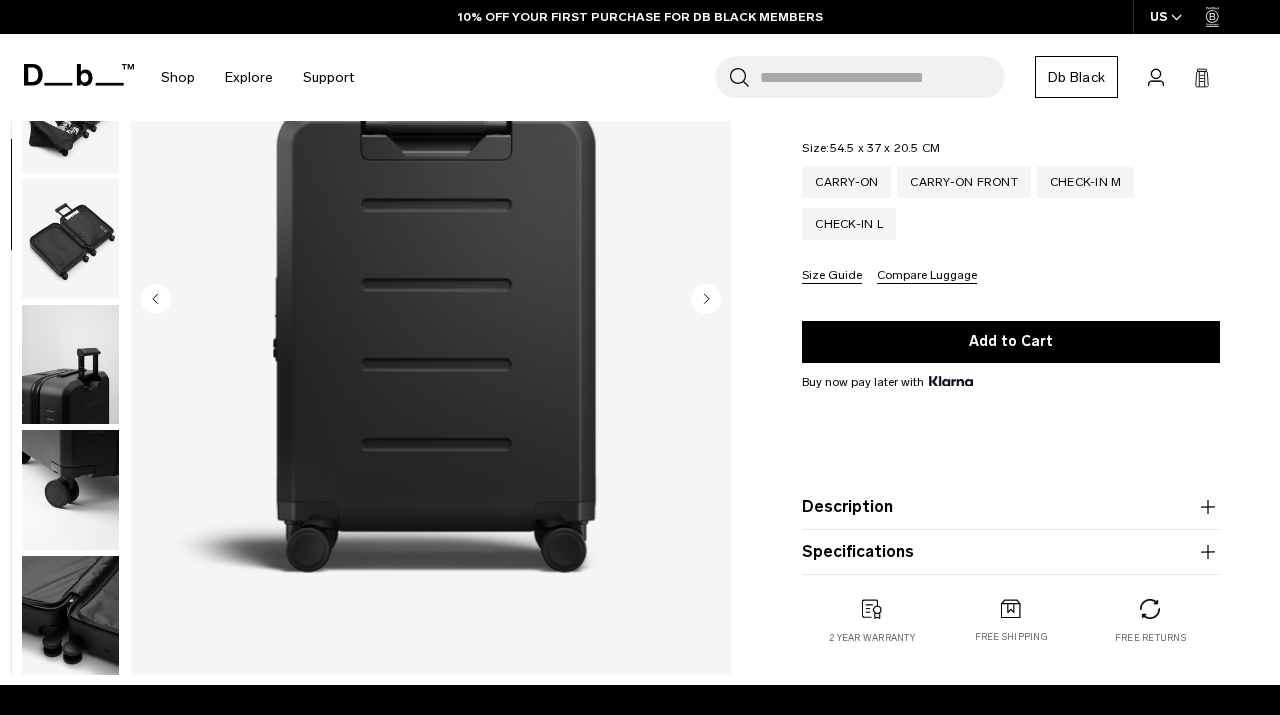 click 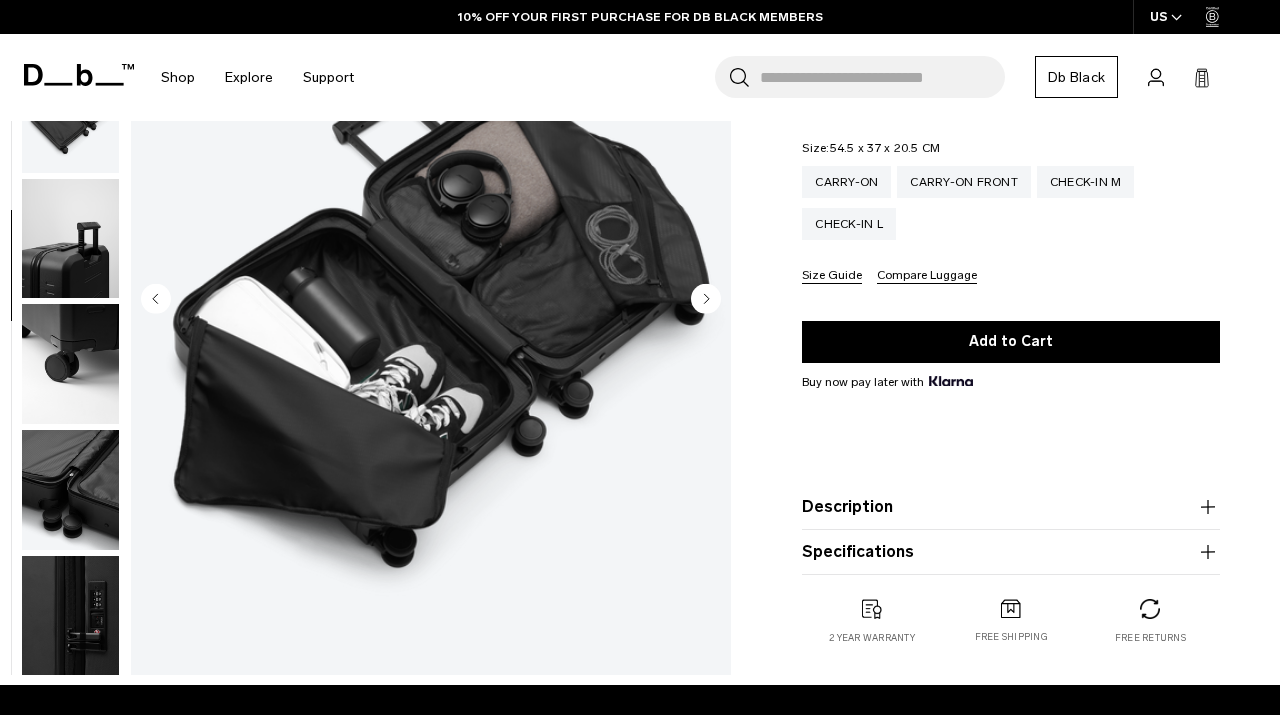 click 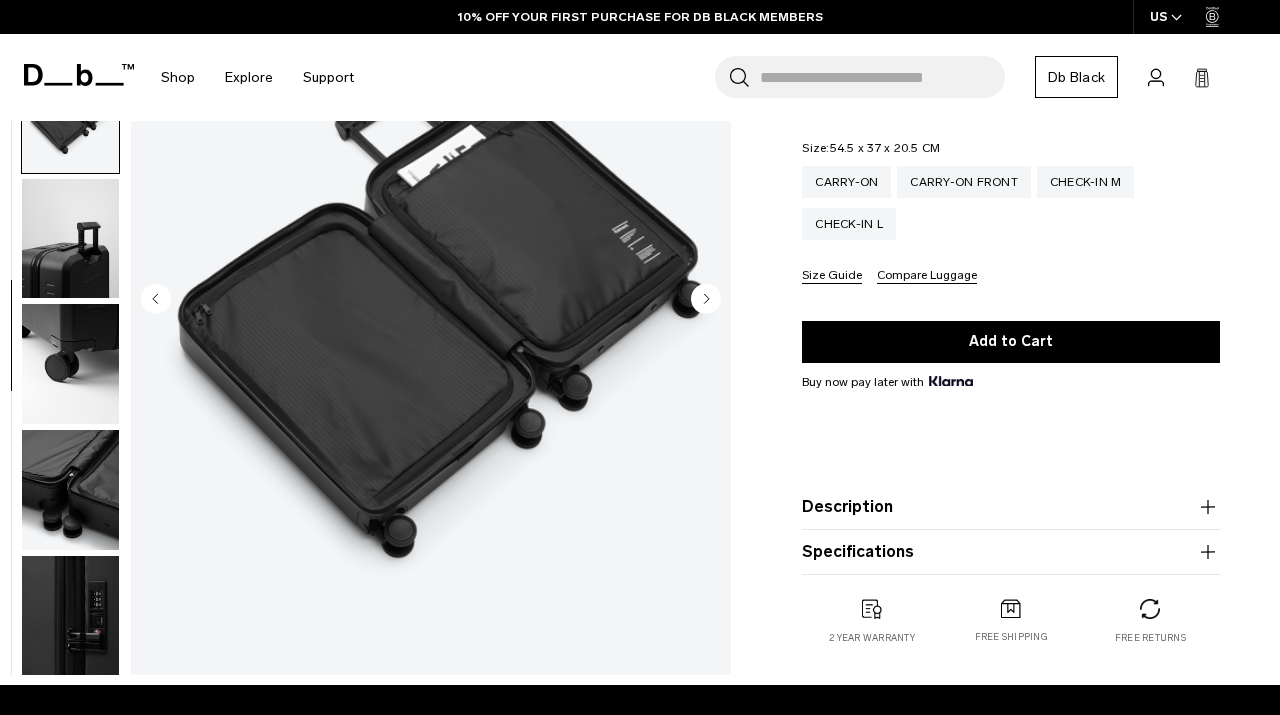 scroll, scrollTop: 505, scrollLeft: 0, axis: vertical 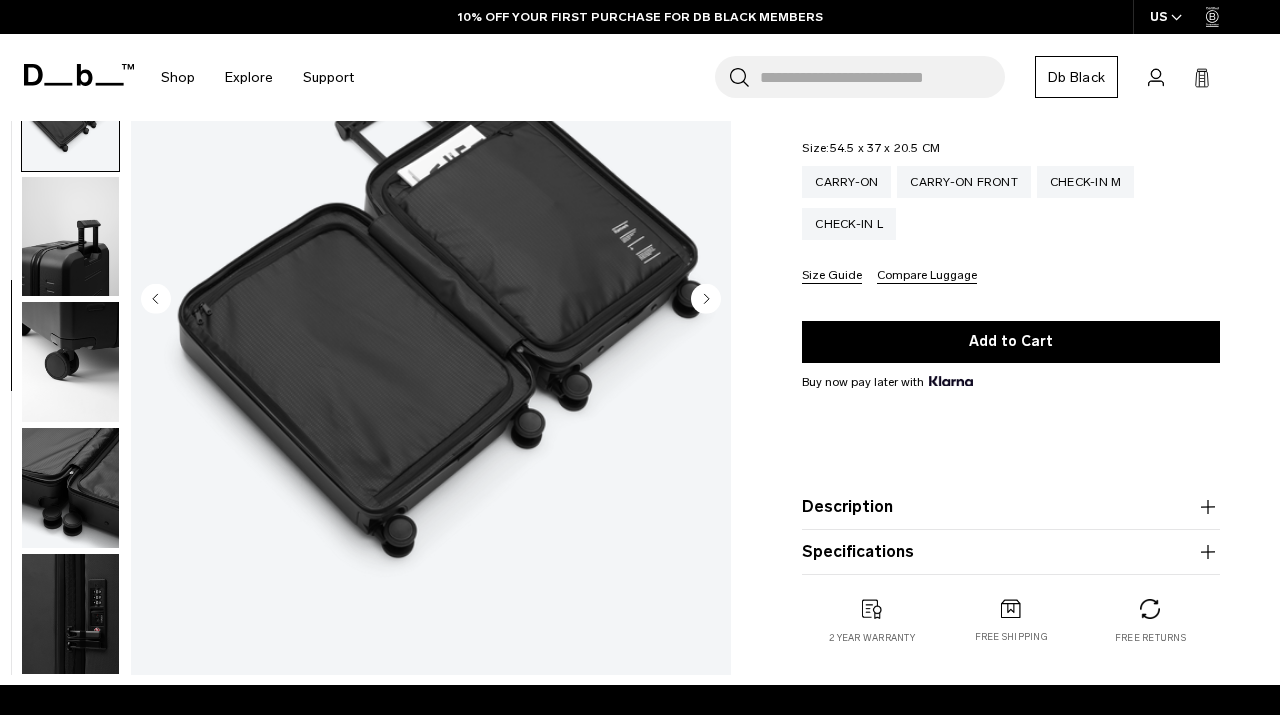 click 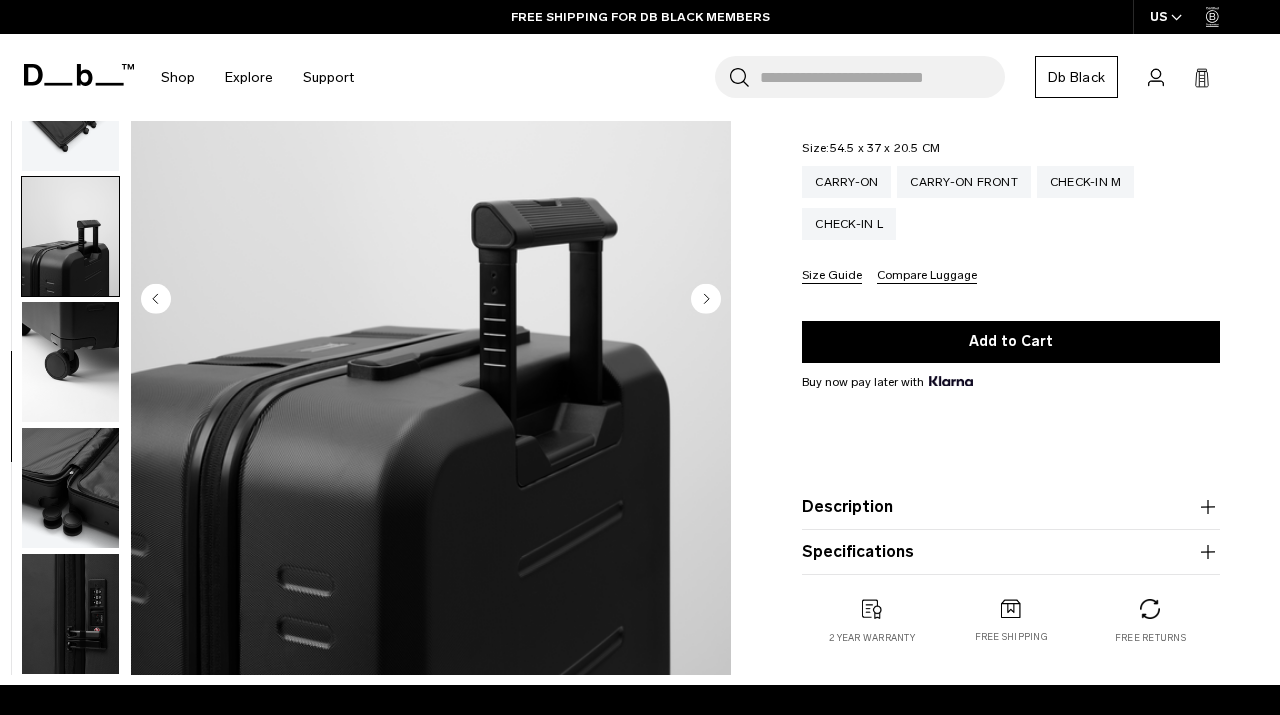 click 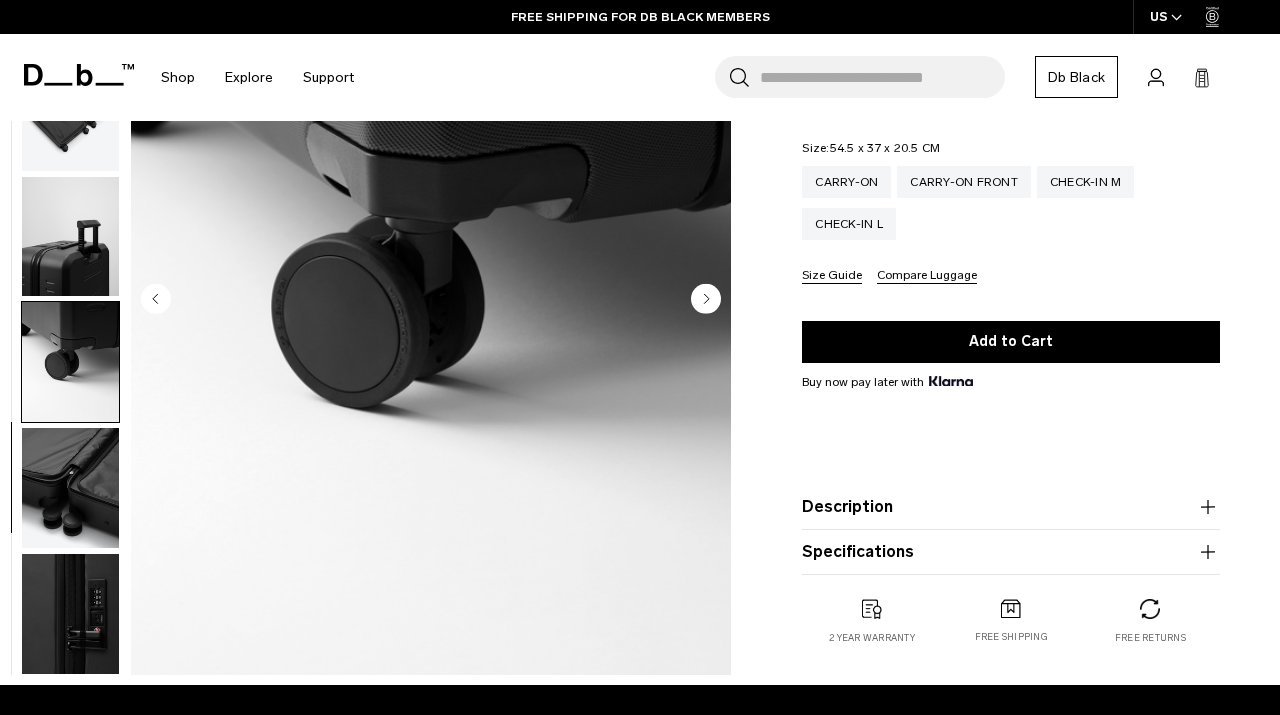 click 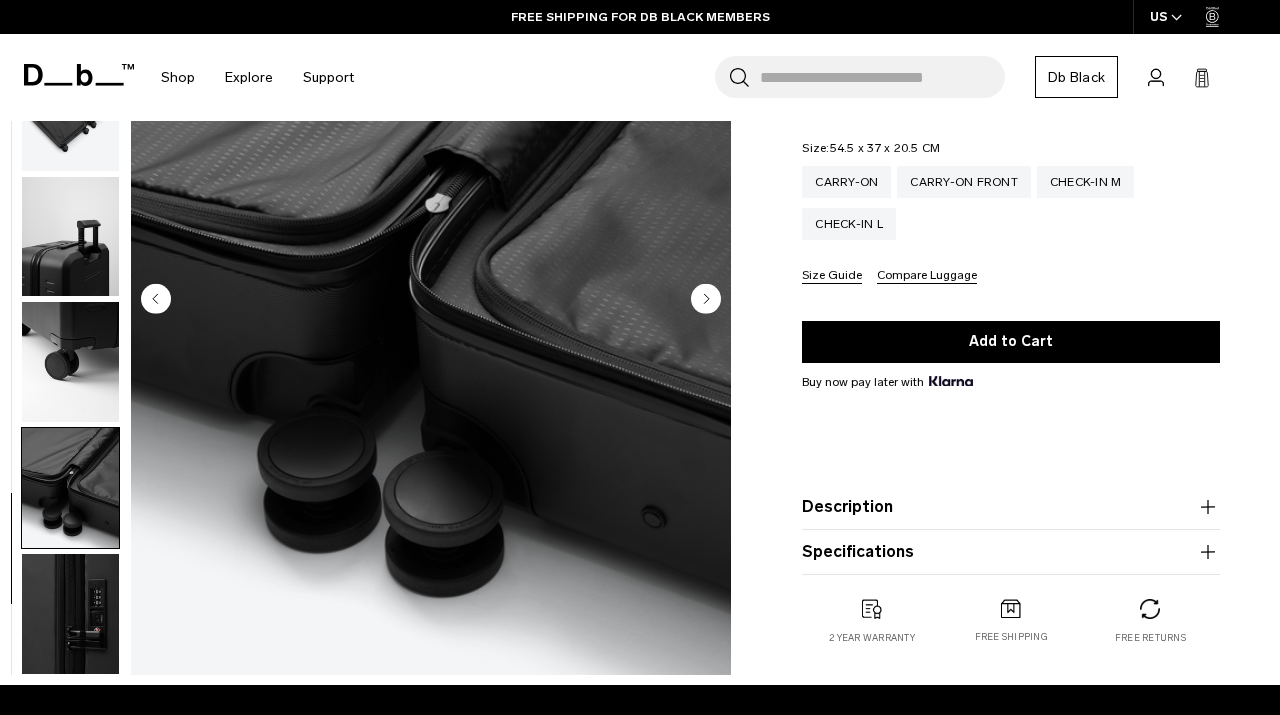 click 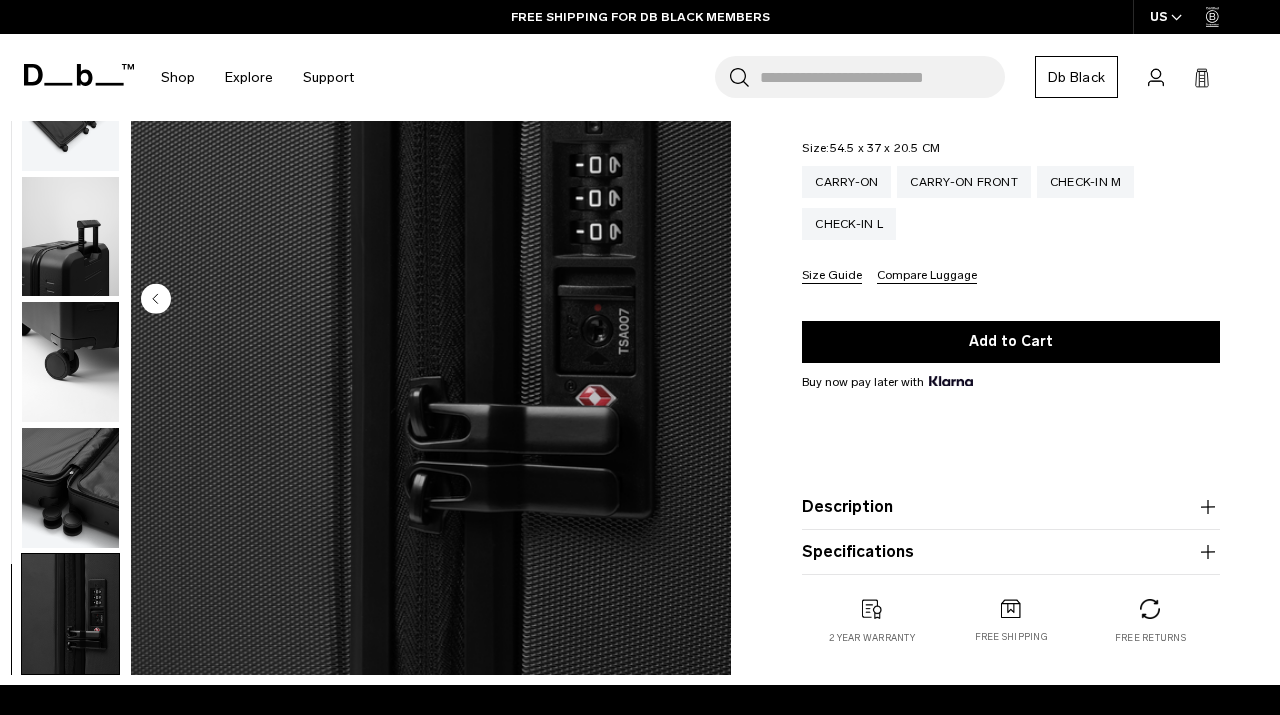 click at bounding box center [431, 300] 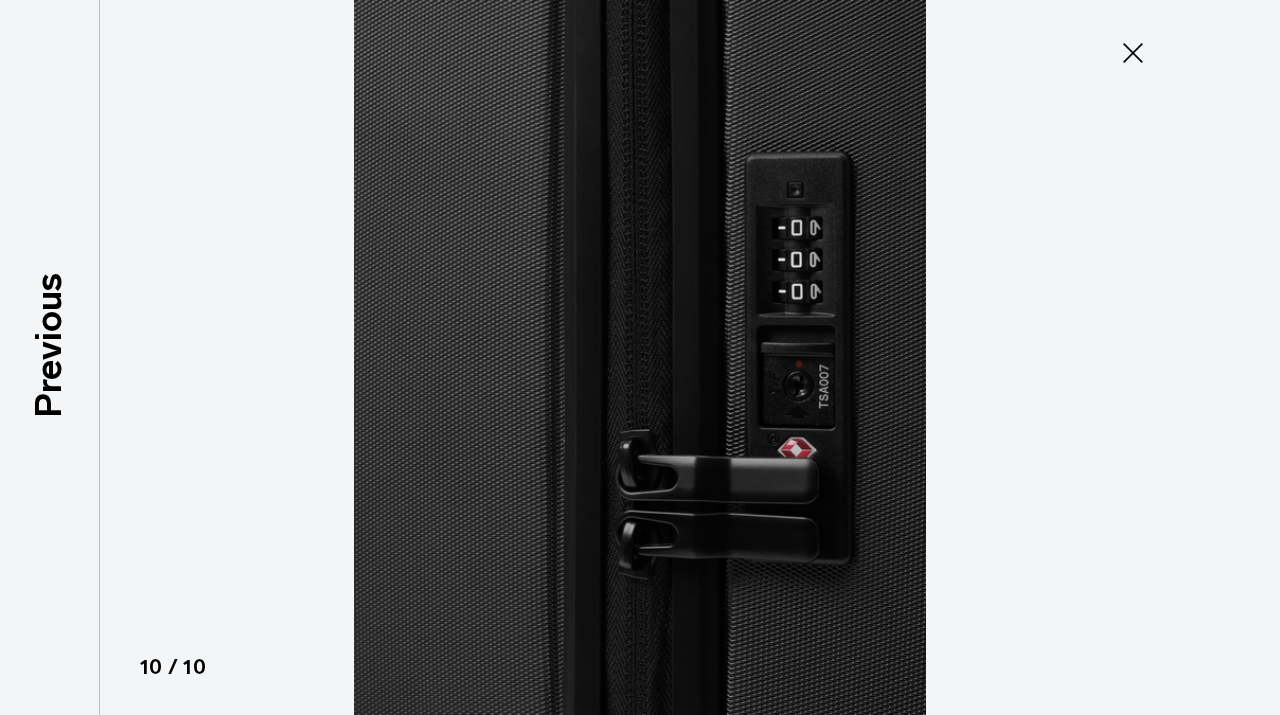 click 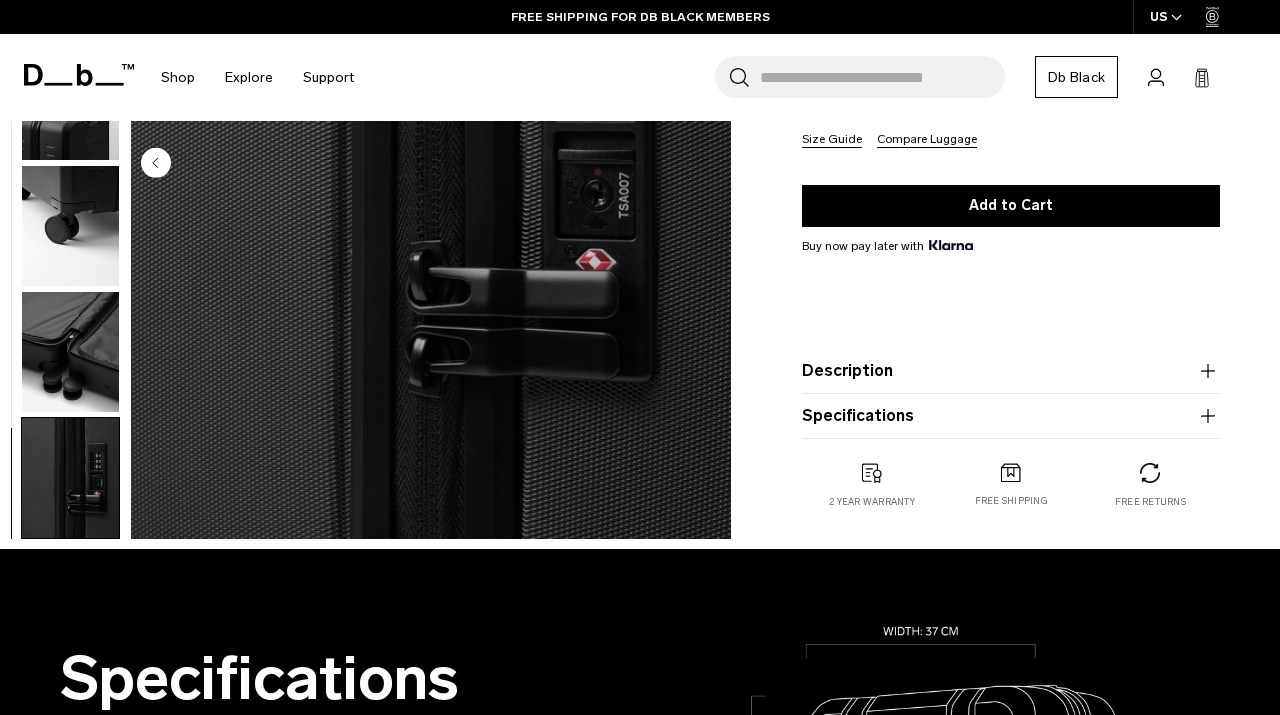 scroll, scrollTop: 0, scrollLeft: 0, axis: both 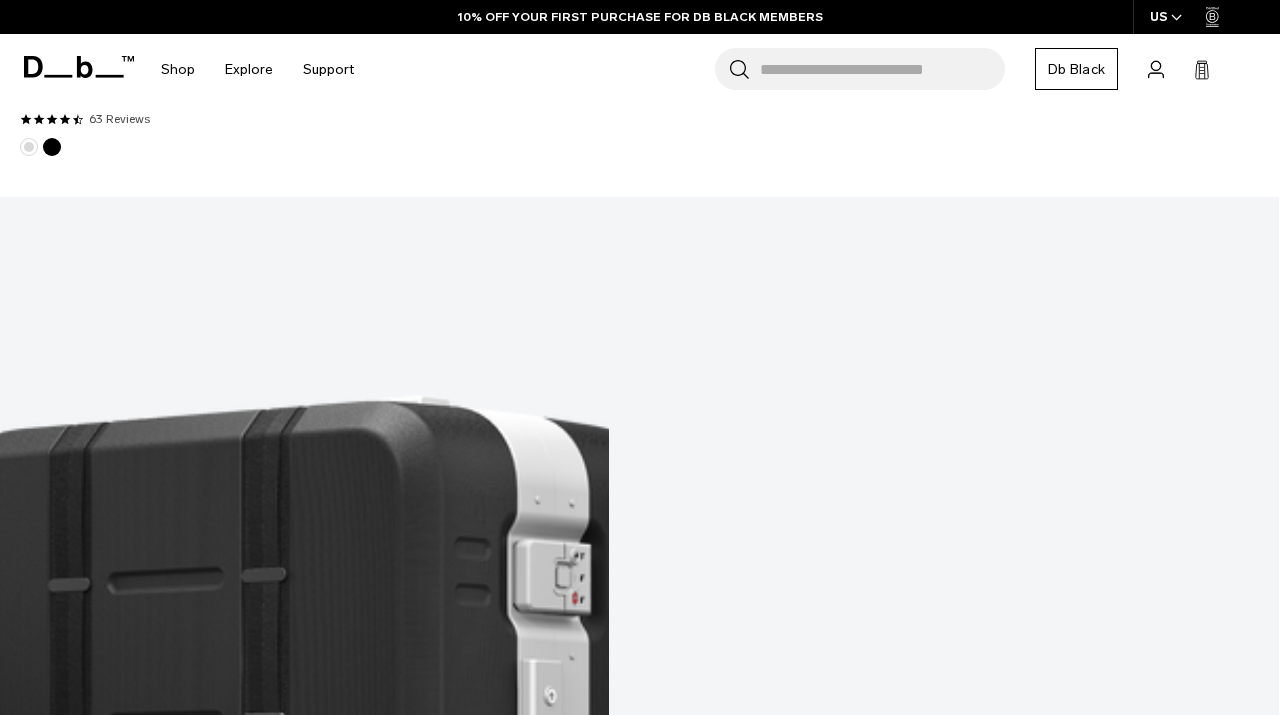 click at bounding box center [52, 42756] 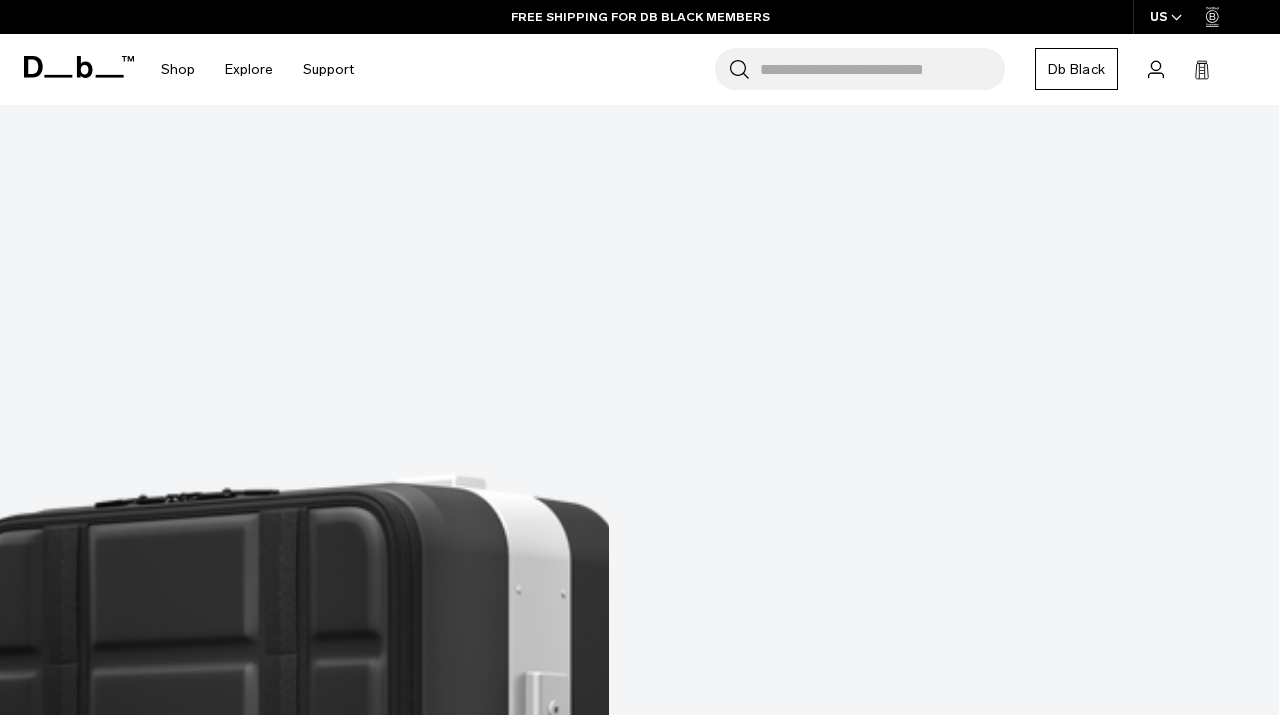 scroll, scrollTop: 1802, scrollLeft: 0, axis: vertical 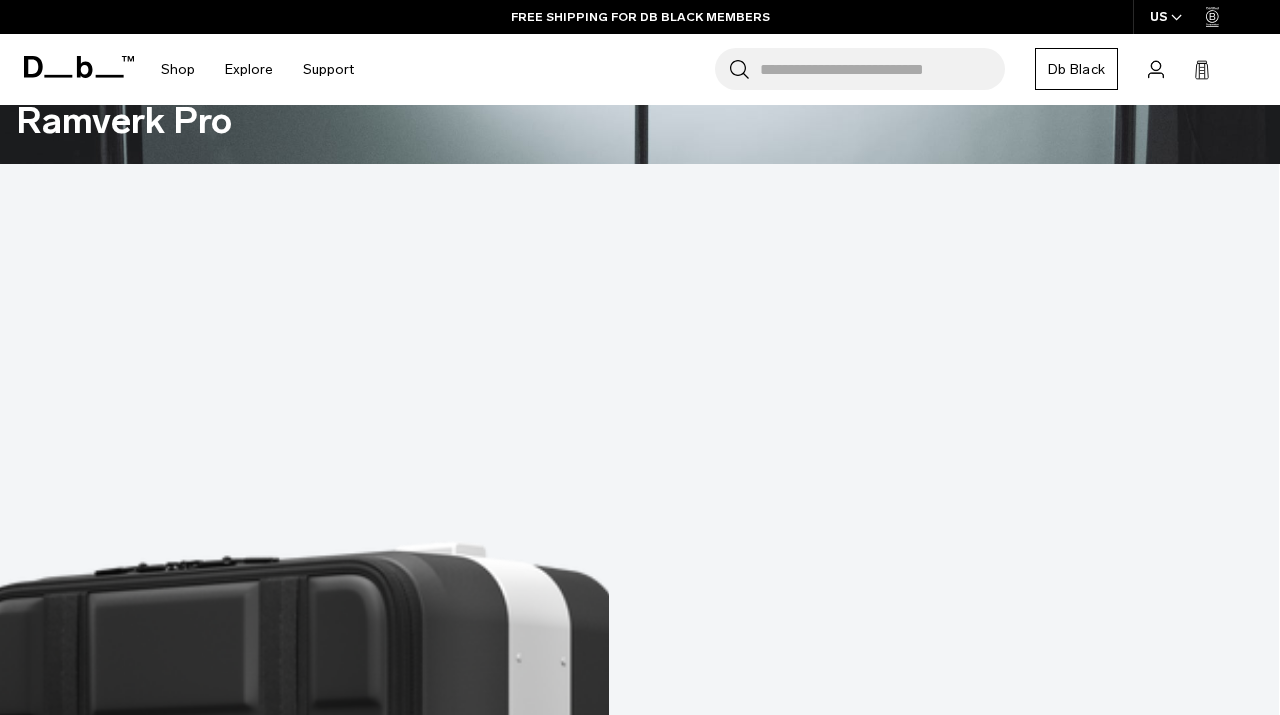 click at bounding box center (639, 18233) 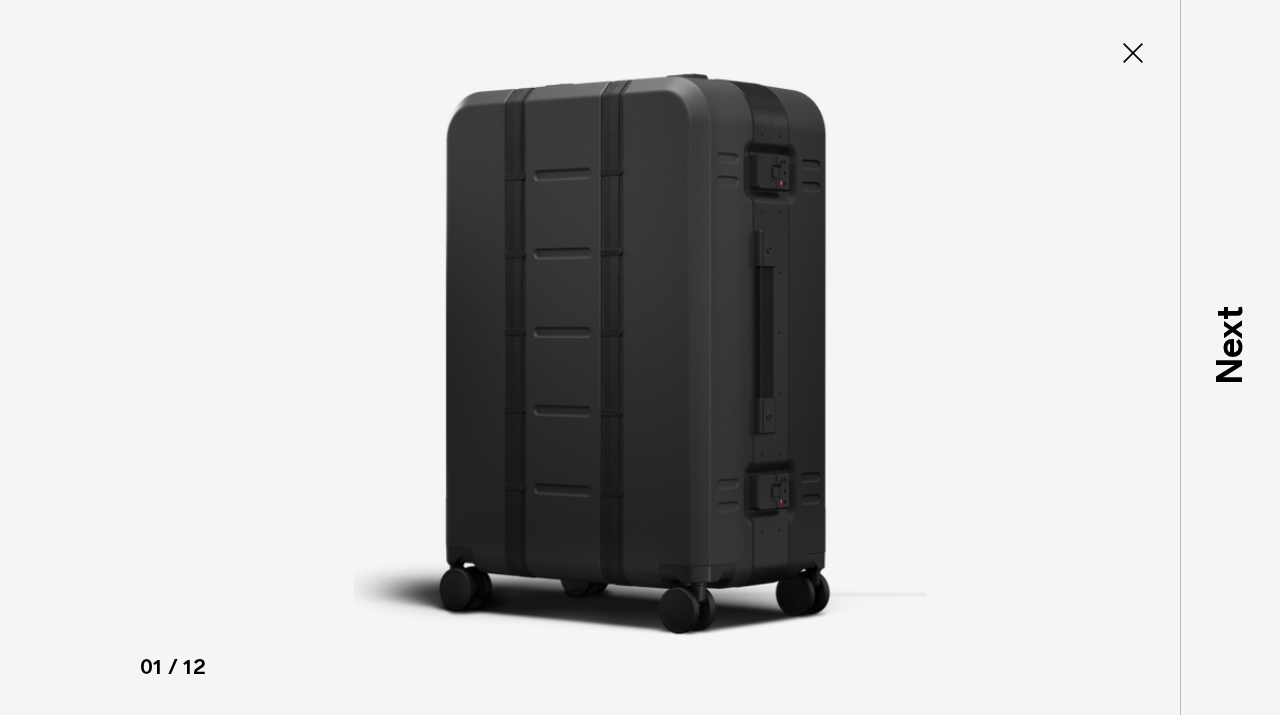 scroll, scrollTop: 105, scrollLeft: 0, axis: vertical 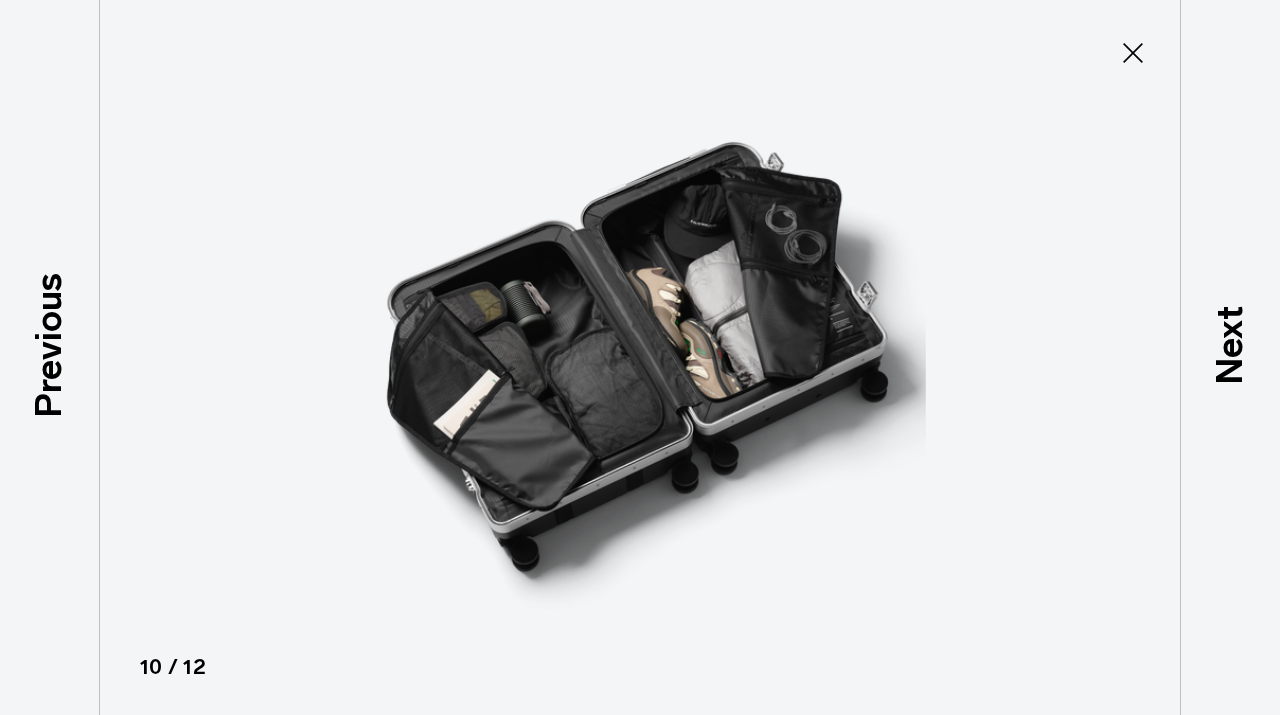 click 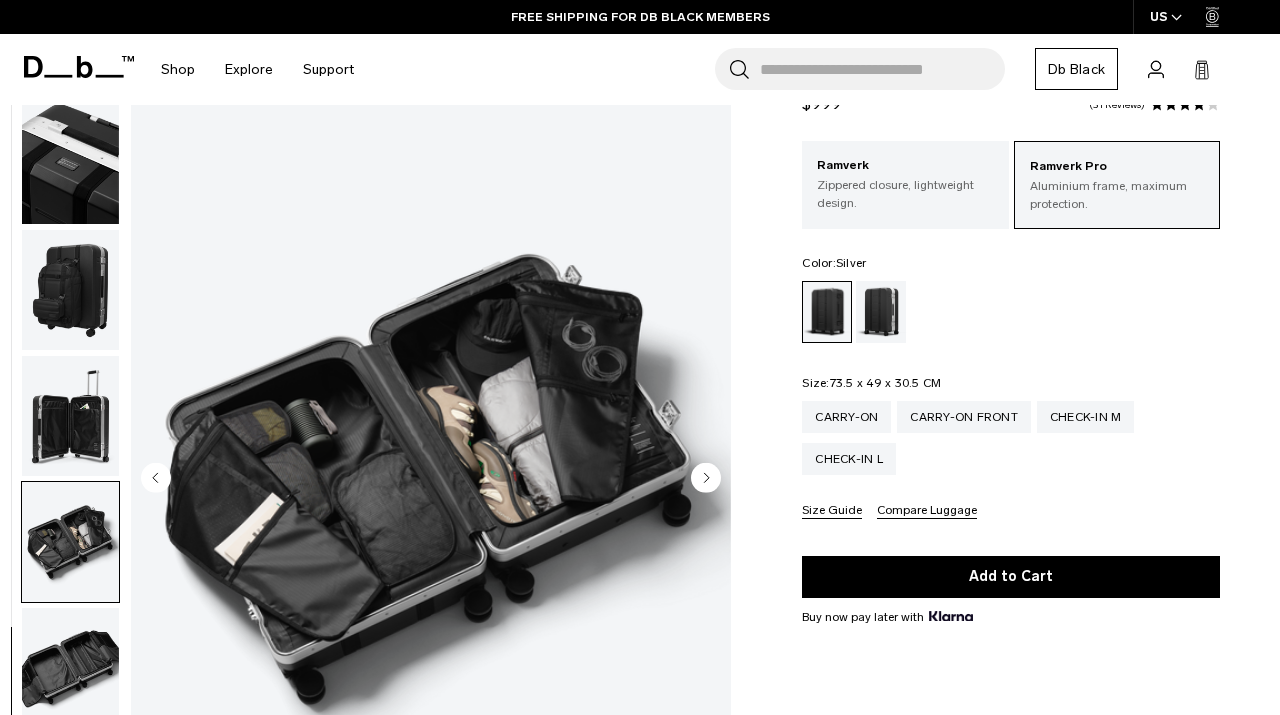 click at bounding box center (881, 312) 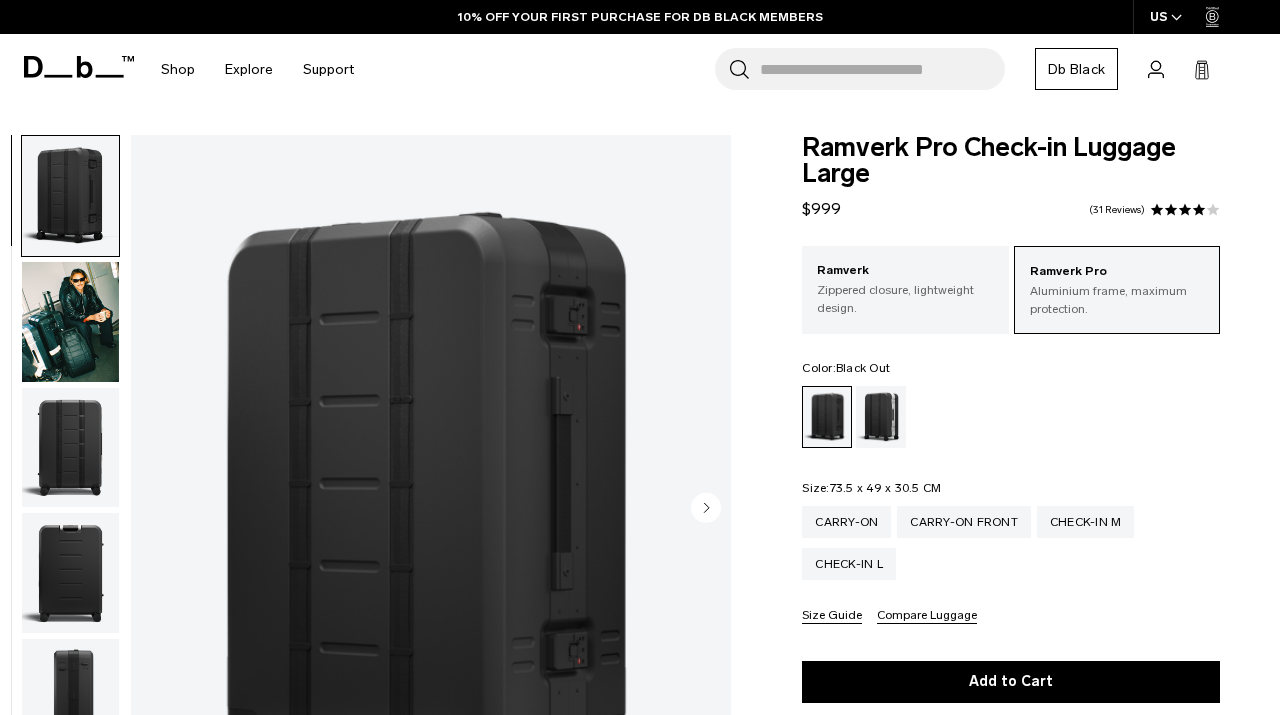 scroll, scrollTop: 161, scrollLeft: 0, axis: vertical 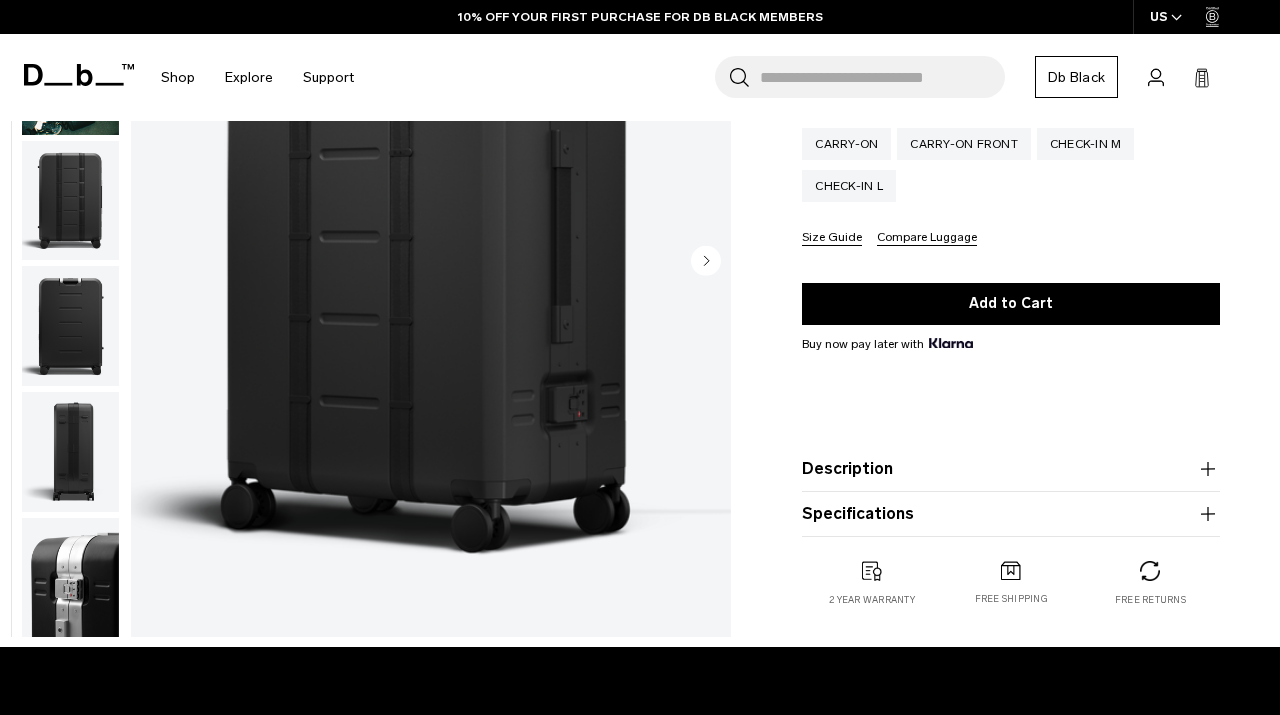 click on "Description" at bounding box center (1011, 469) 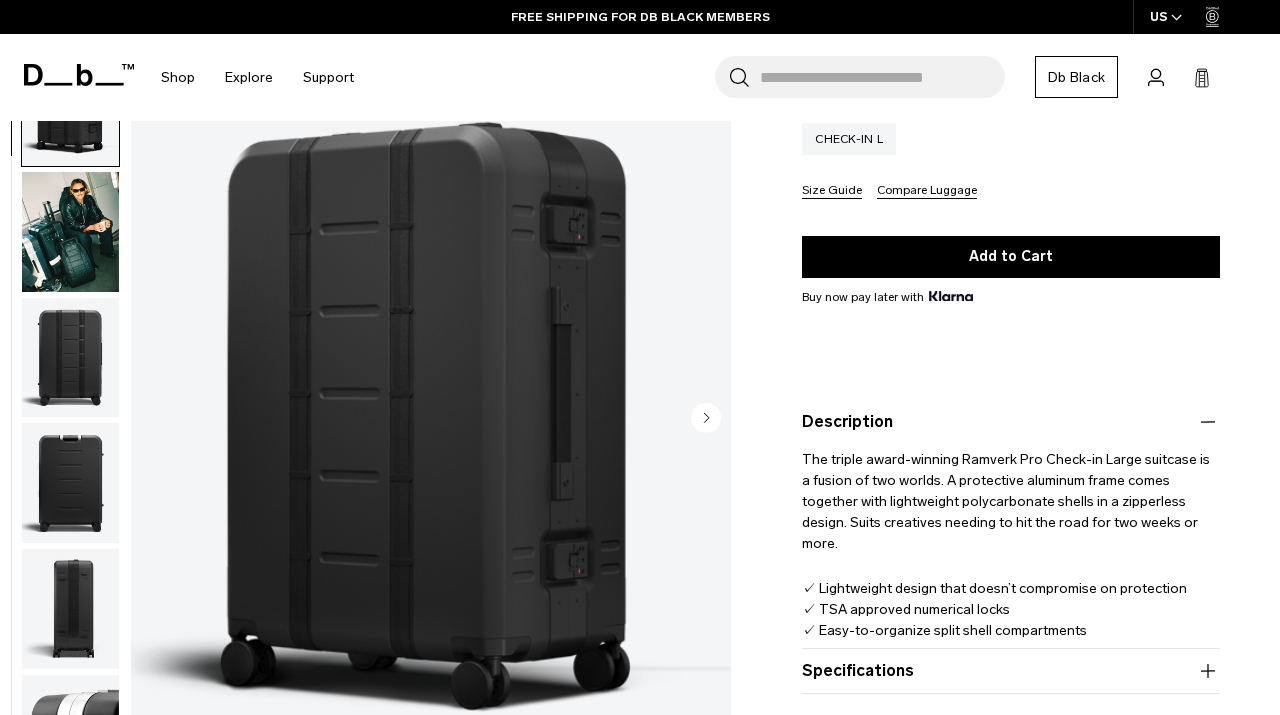 scroll, scrollTop: 431, scrollLeft: 0, axis: vertical 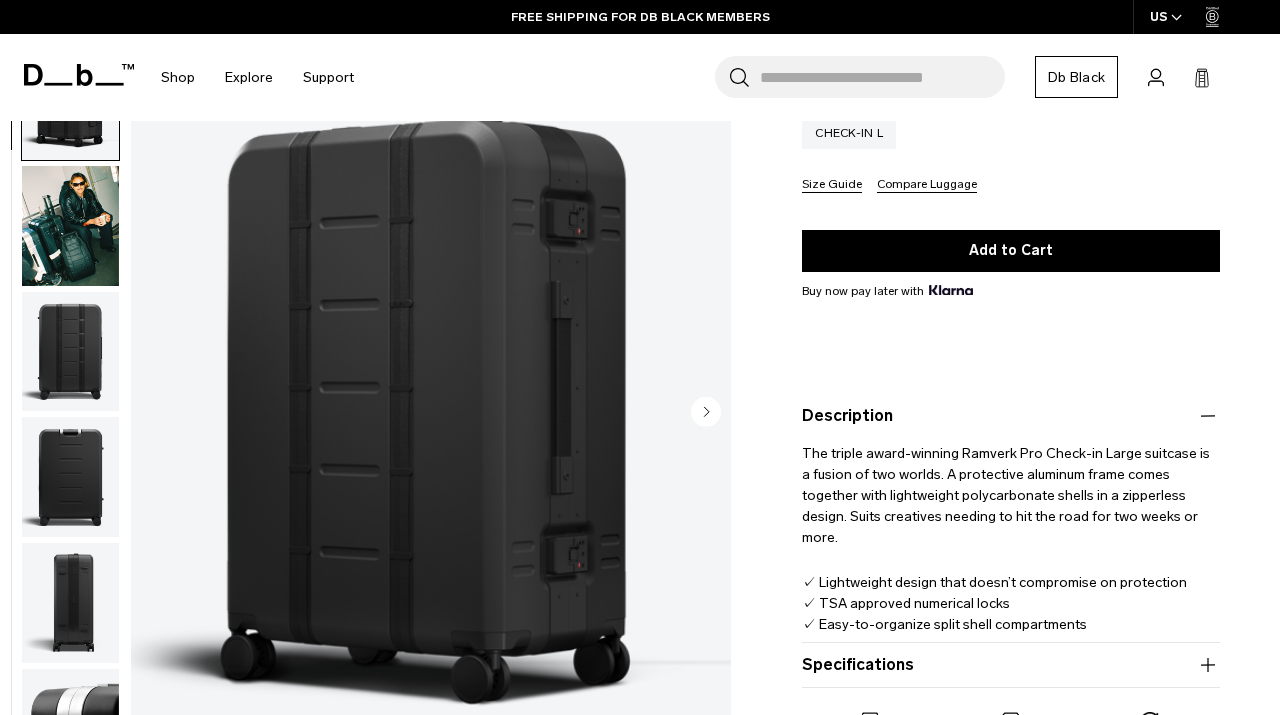click on "Specifications" at bounding box center (1011, 665) 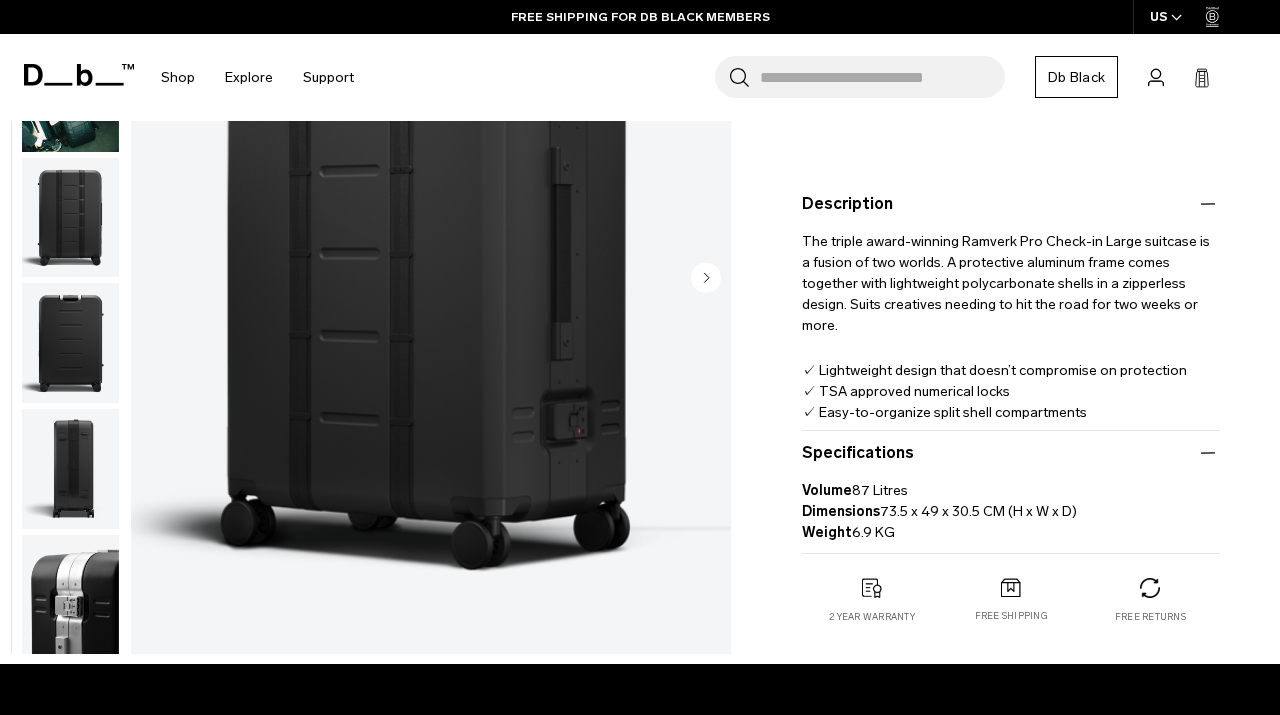 scroll, scrollTop: 644, scrollLeft: 0, axis: vertical 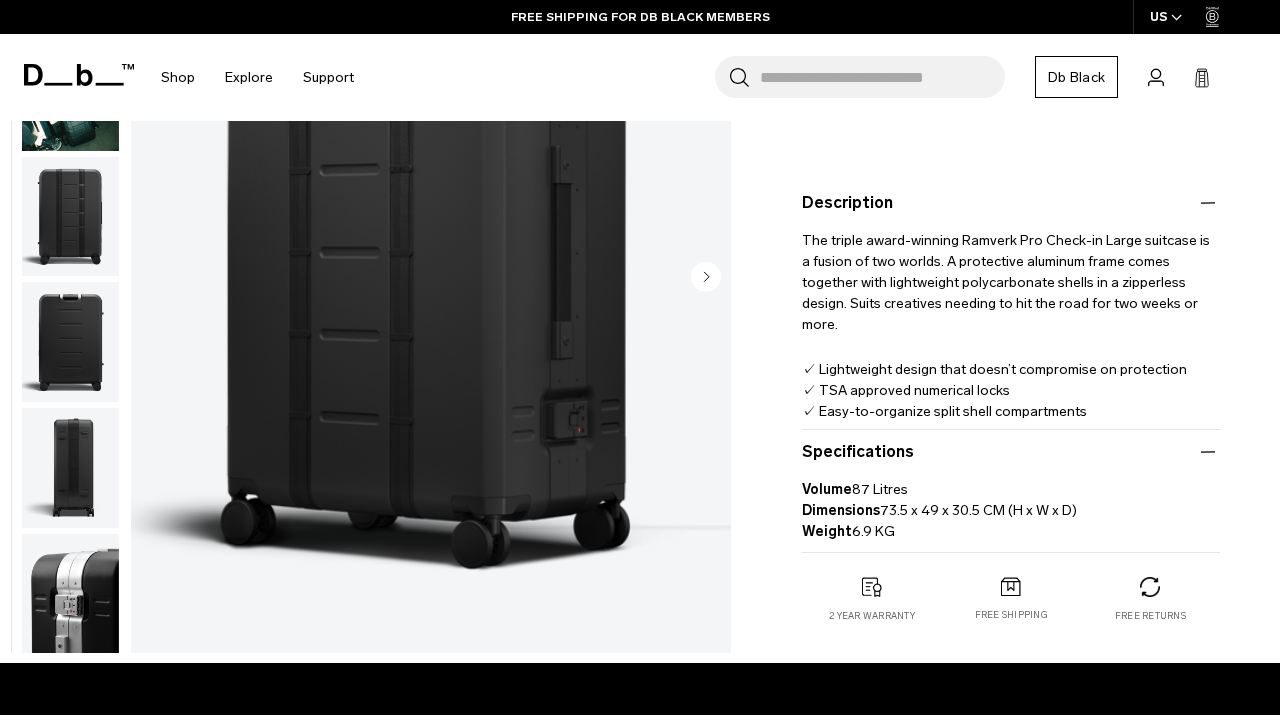 click on "Volume  87 Litres
Dimensions   73.5 x 49 x 30.5 CM (H x W x D)
Weight  6.9 KG" at bounding box center (1011, 503) 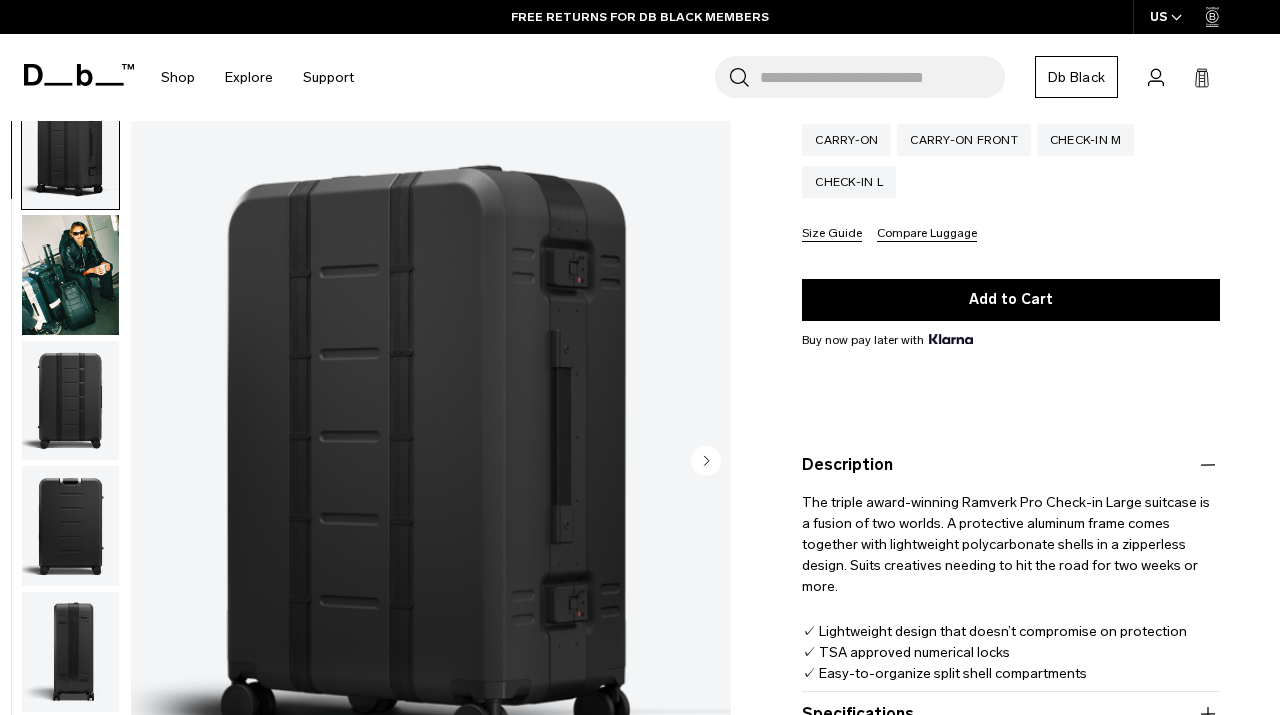 scroll, scrollTop: 386, scrollLeft: 0, axis: vertical 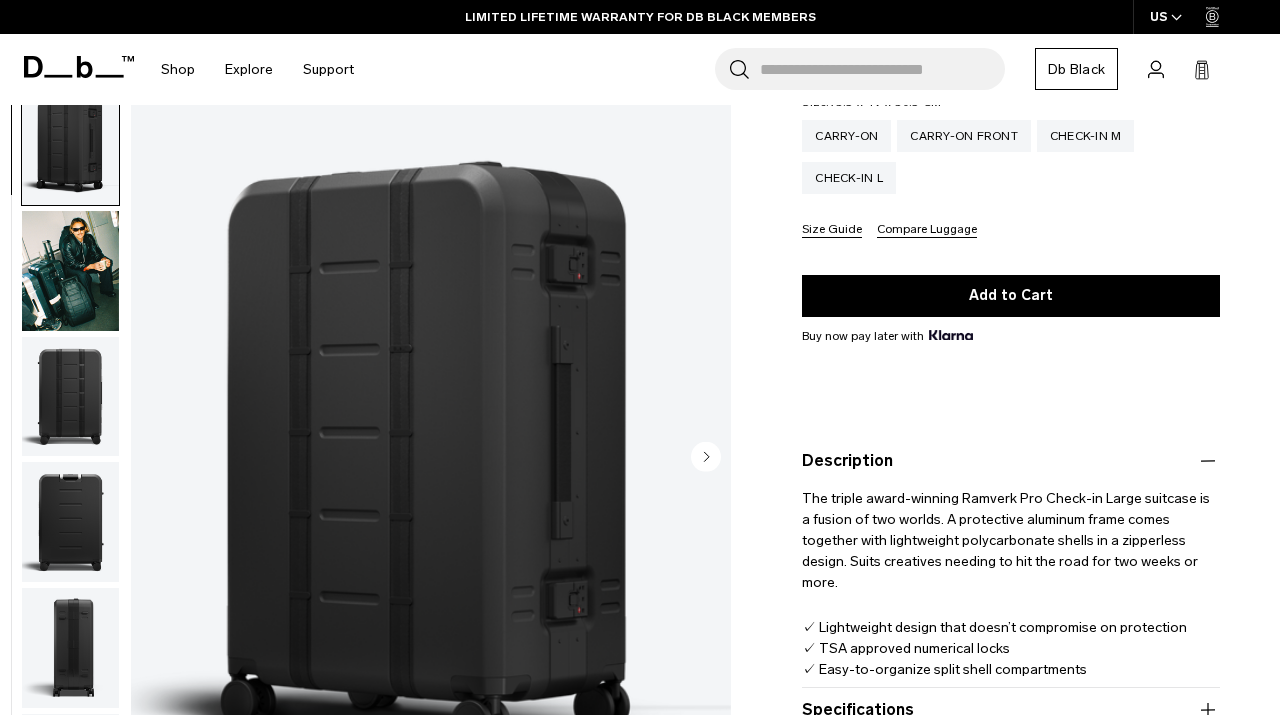 click on "Description" at bounding box center [1011, 461] 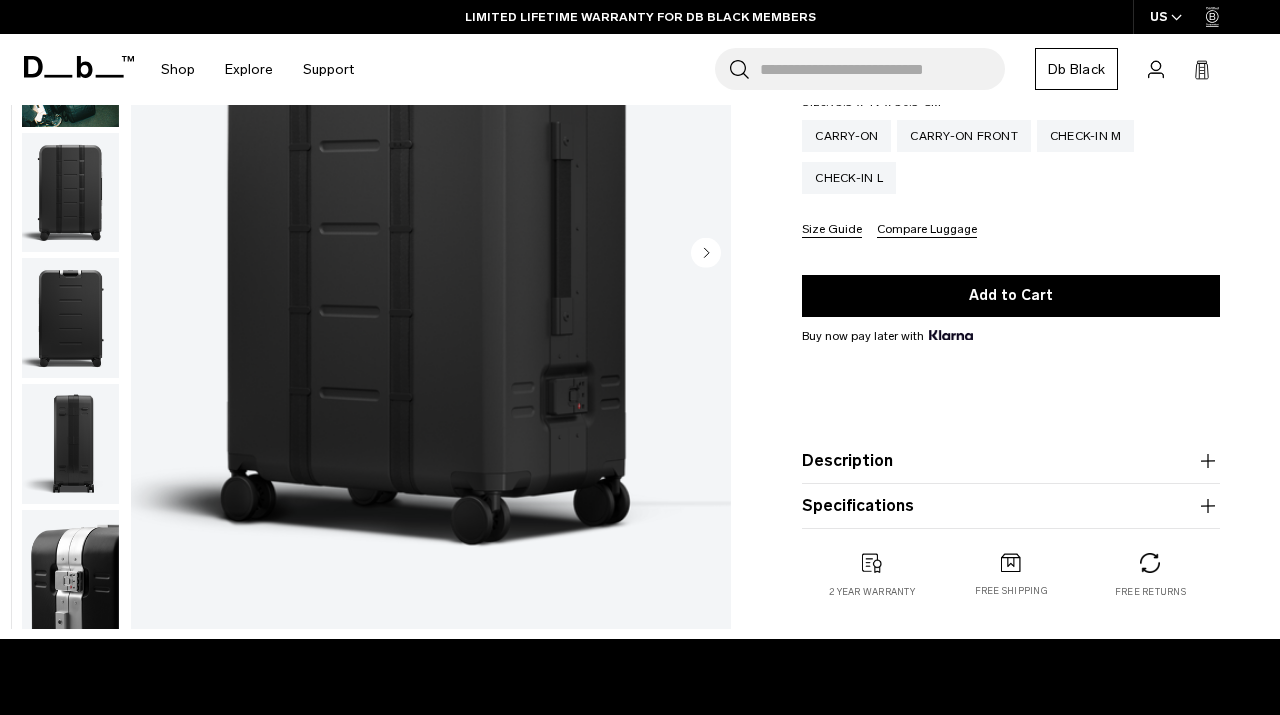 click on "Description" at bounding box center (1011, 461) 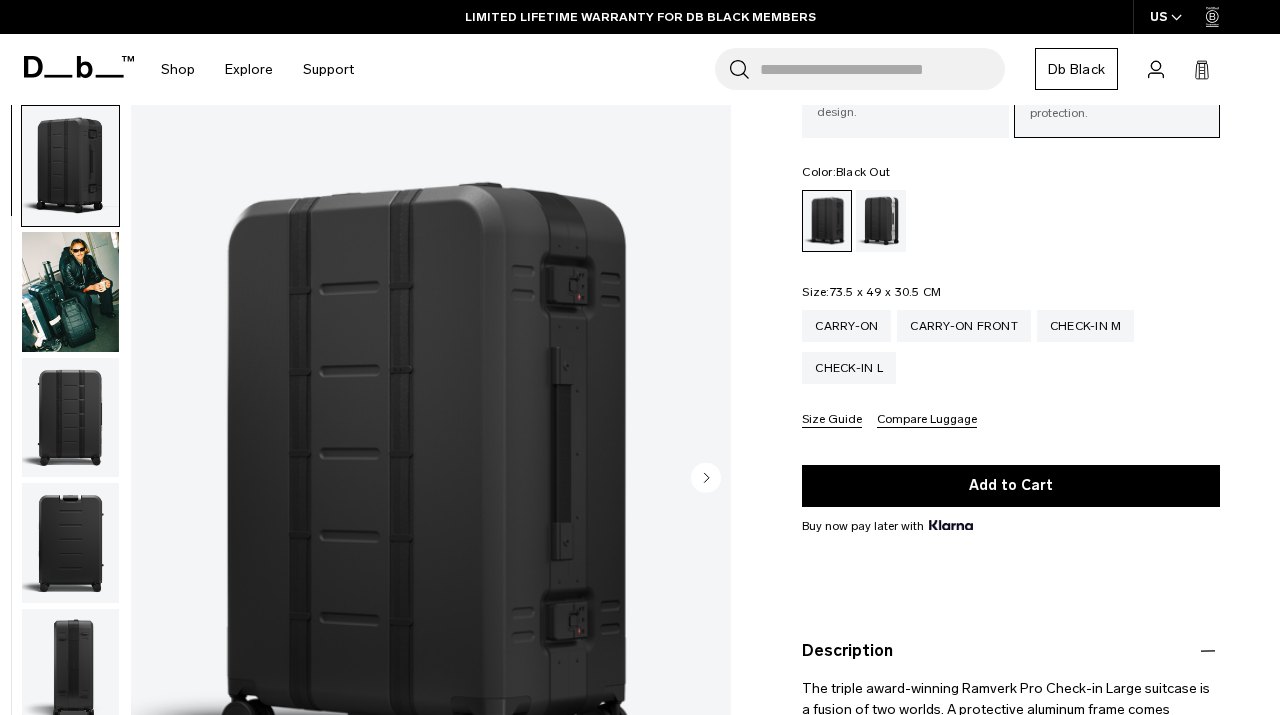 scroll, scrollTop: 159, scrollLeft: 0, axis: vertical 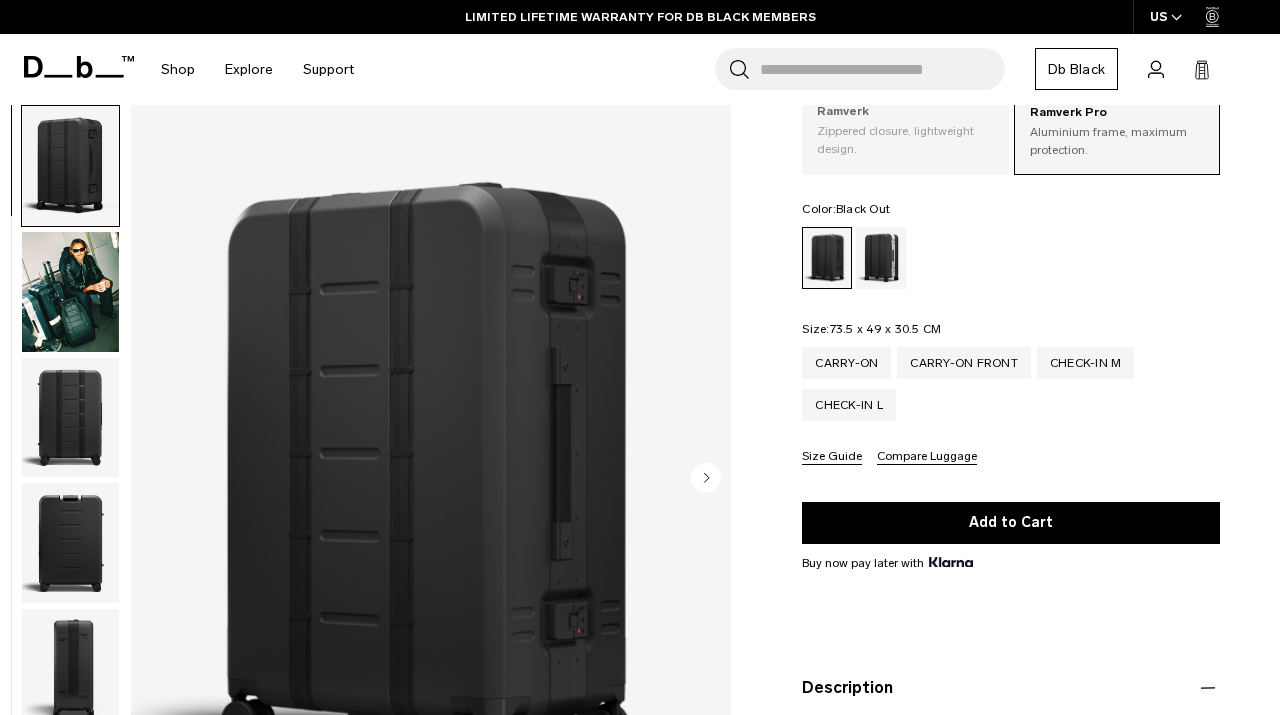 click on "Ramverk
Zippered closure, lightweight design." at bounding box center [905, 130] 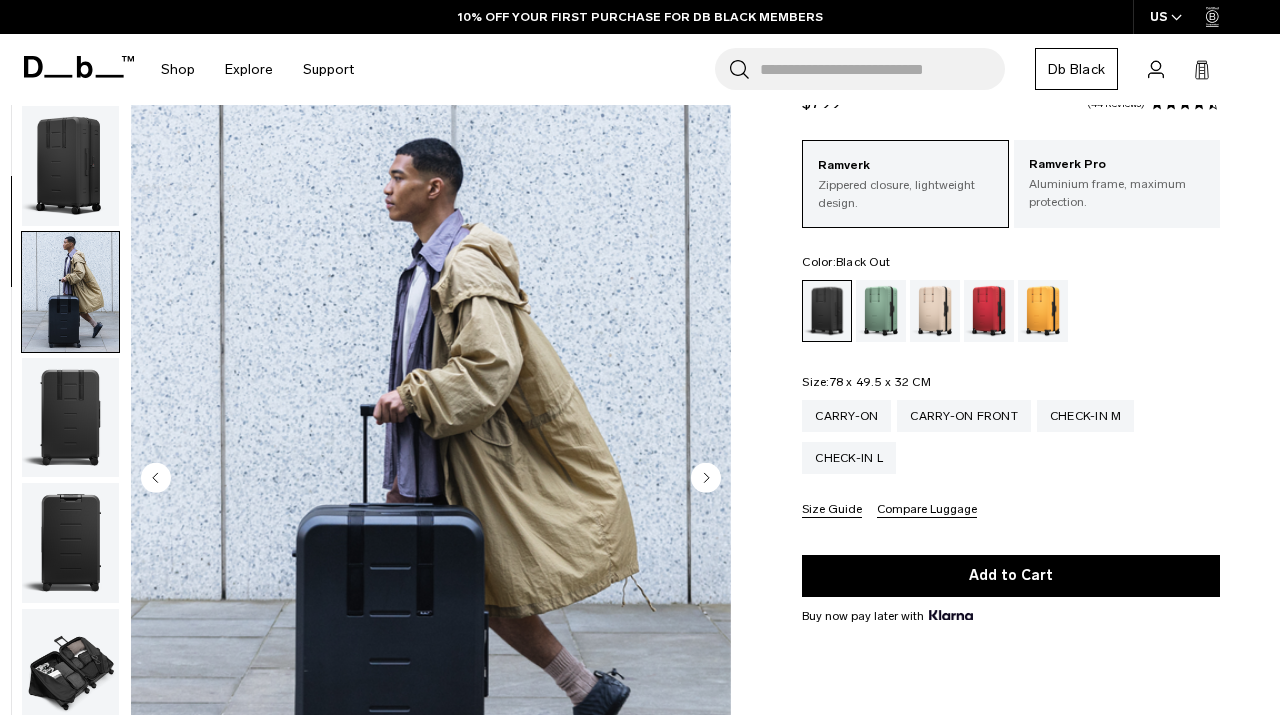 scroll, scrollTop: 80, scrollLeft: 0, axis: vertical 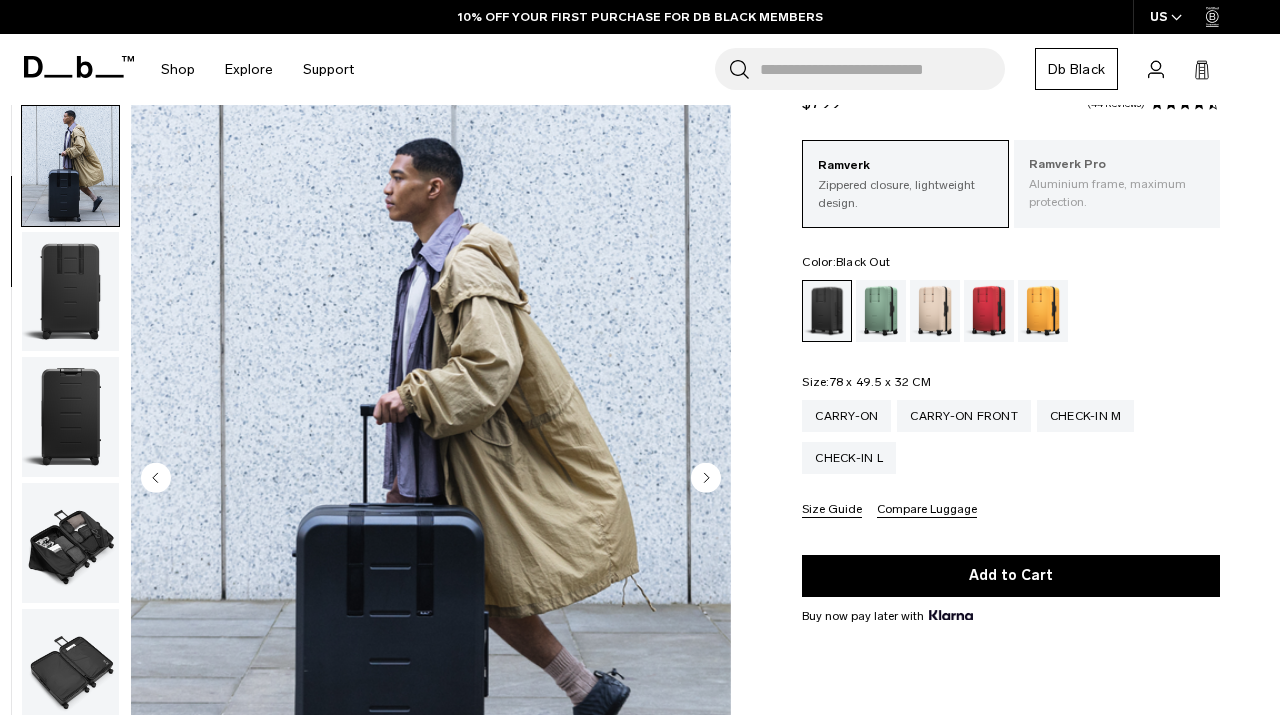 click on "Aluminium frame, maximum protection." at bounding box center (1117, 193) 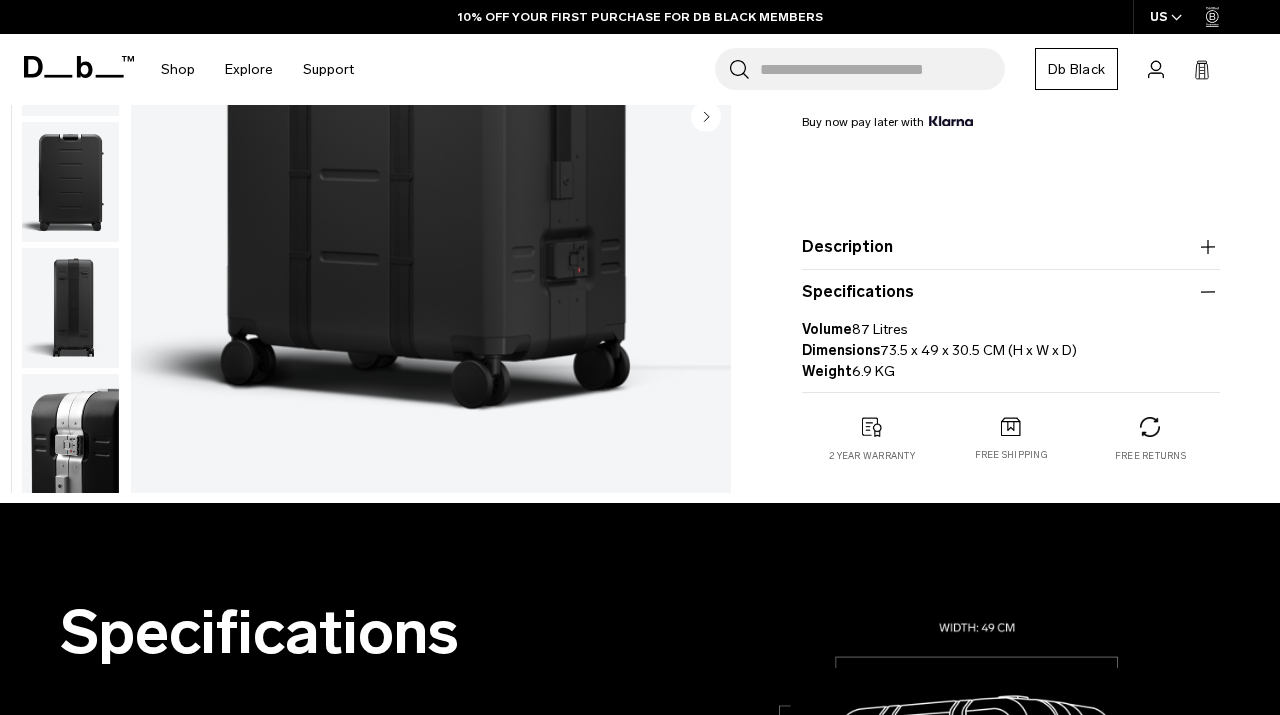 scroll, scrollTop: 600, scrollLeft: 0, axis: vertical 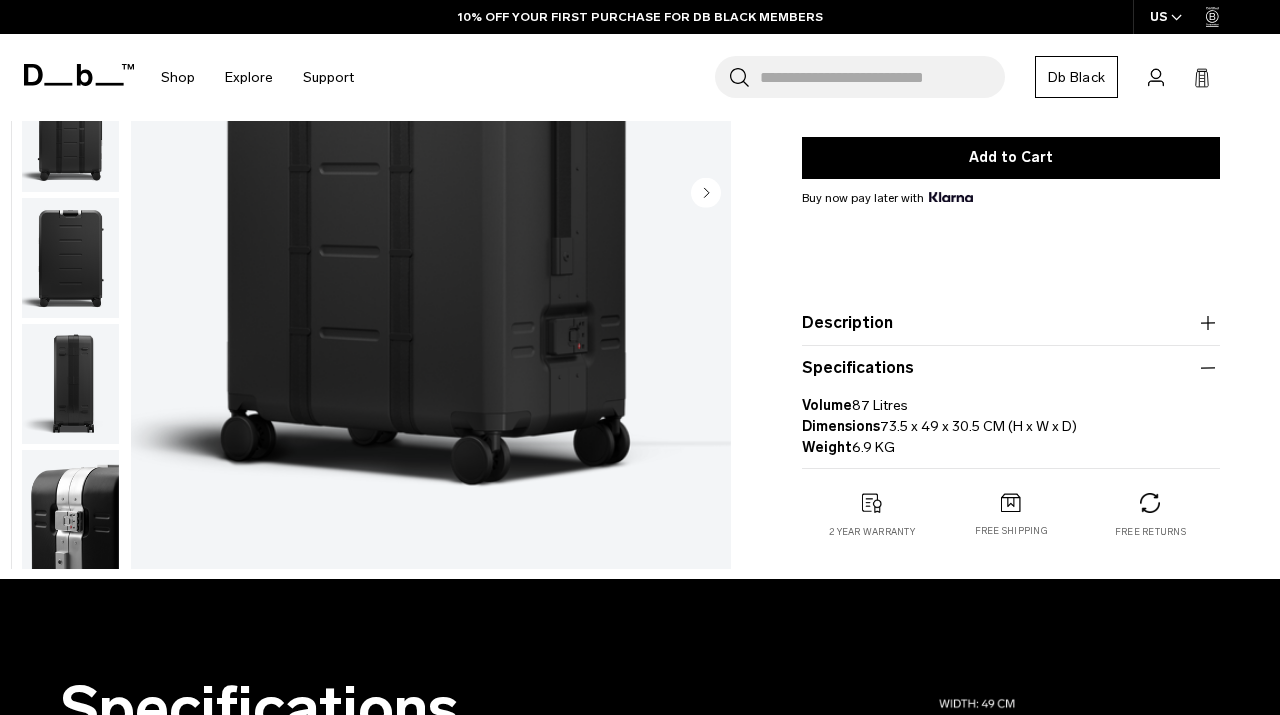 click on "Specifications" at bounding box center [1011, 368] 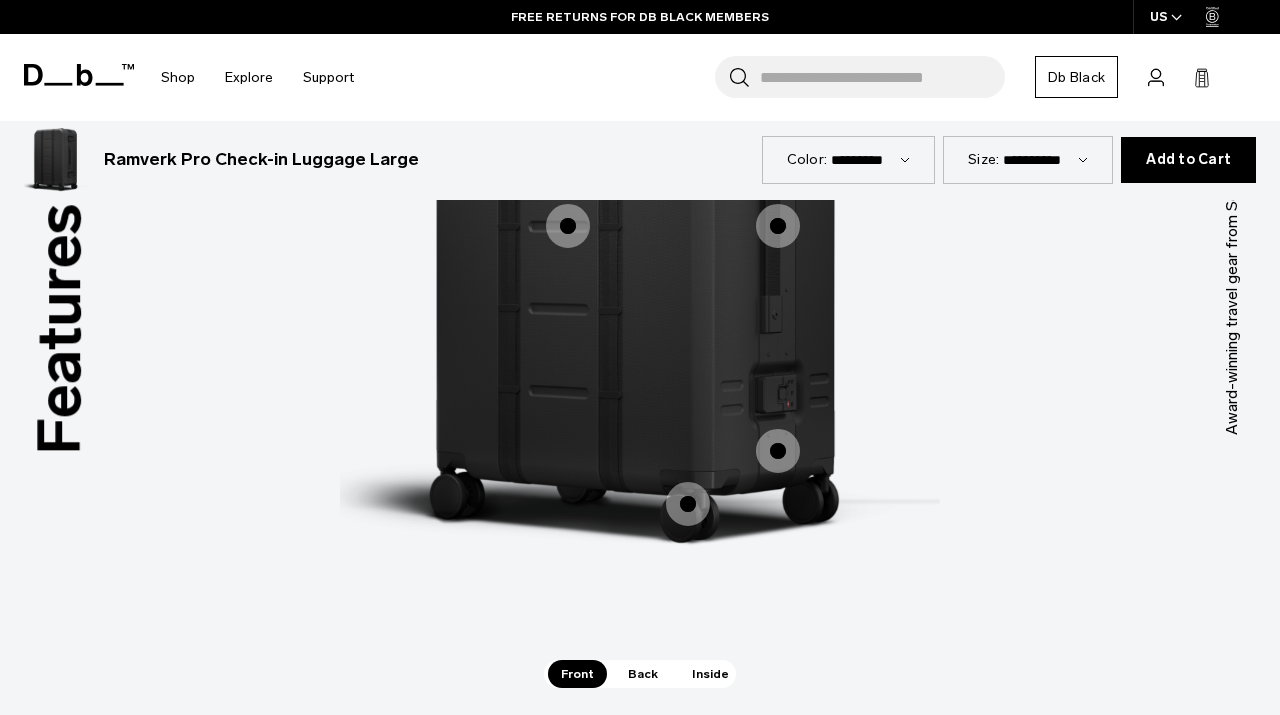 scroll, scrollTop: 1791, scrollLeft: 0, axis: vertical 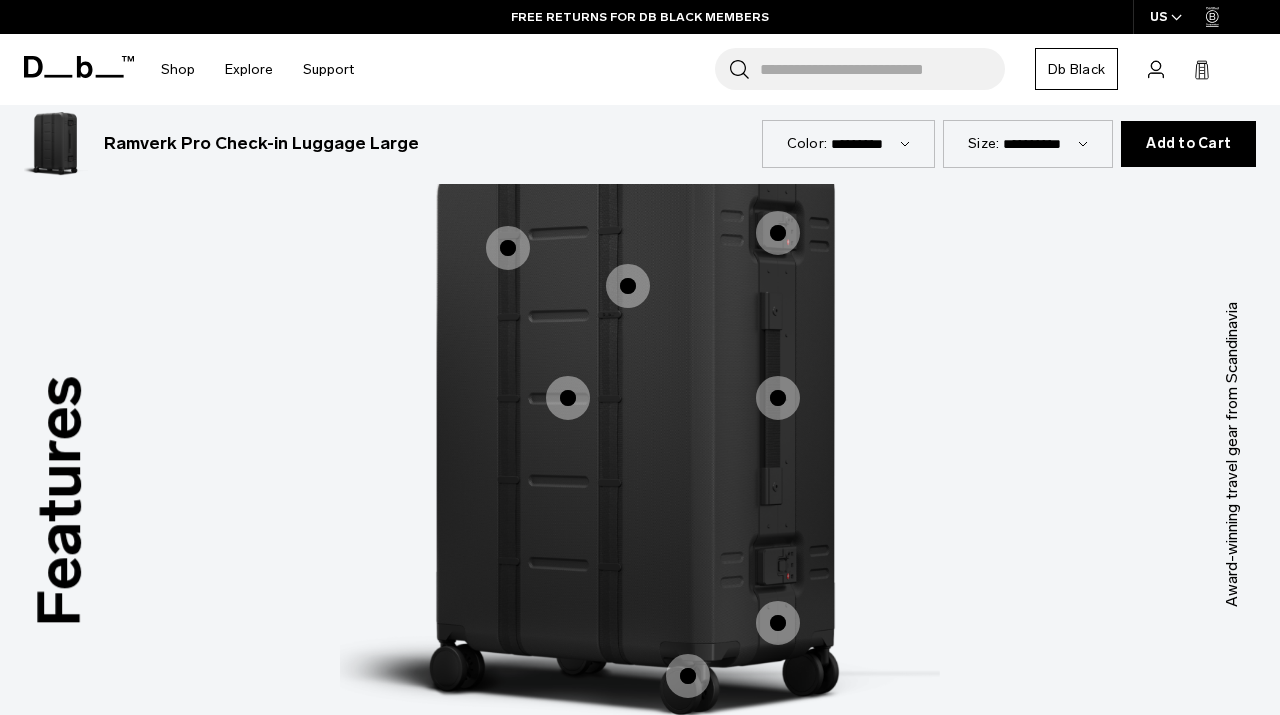 click at bounding box center [508, 248] 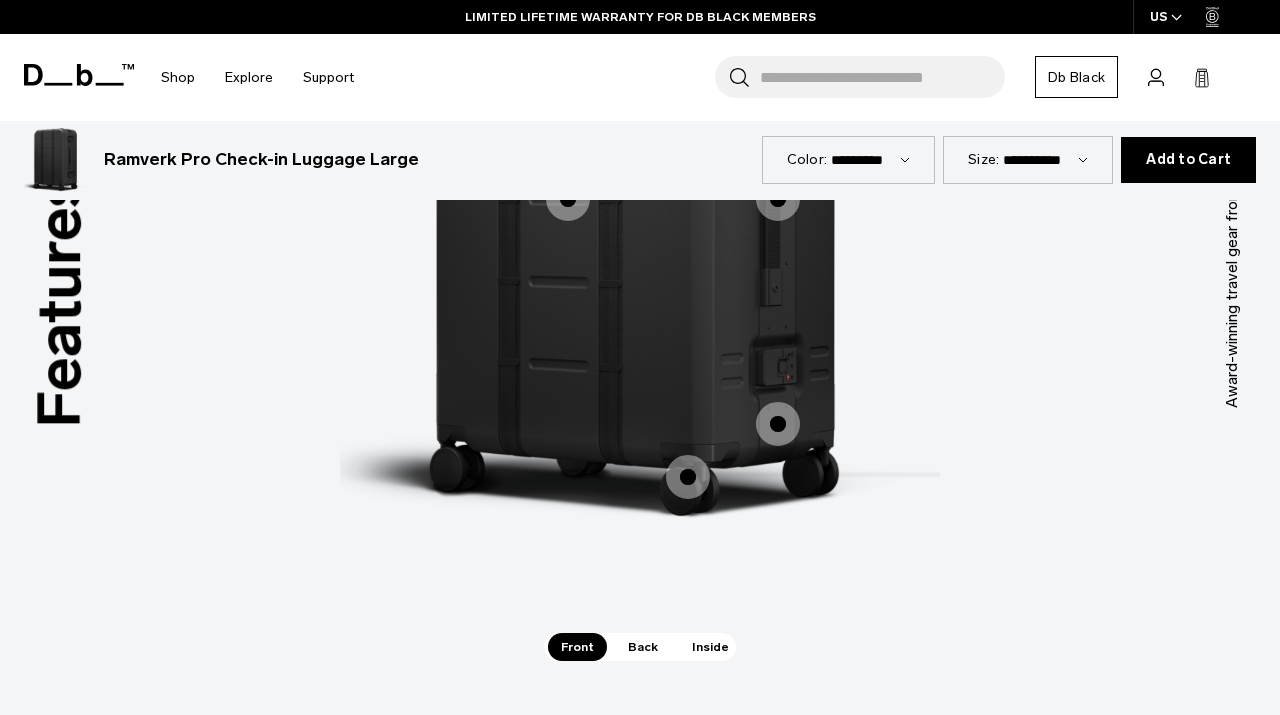 scroll, scrollTop: 1989, scrollLeft: 0, axis: vertical 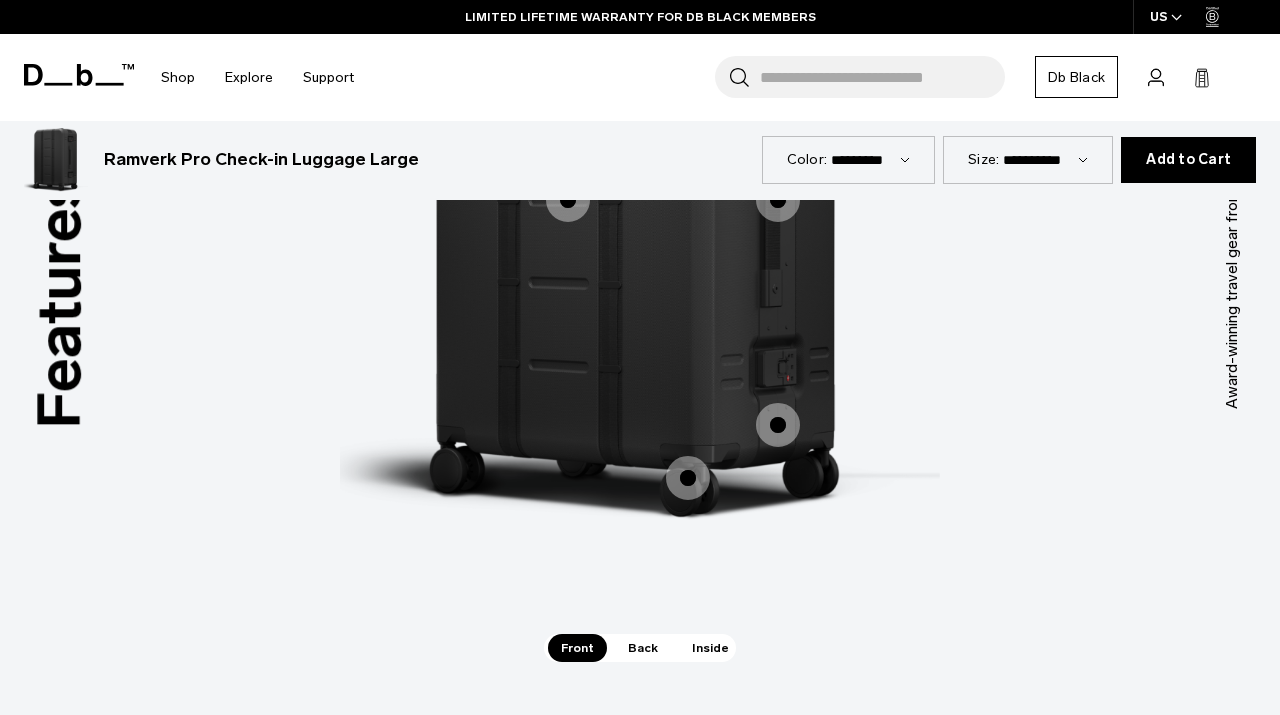 click on "Back" at bounding box center [643, 648] 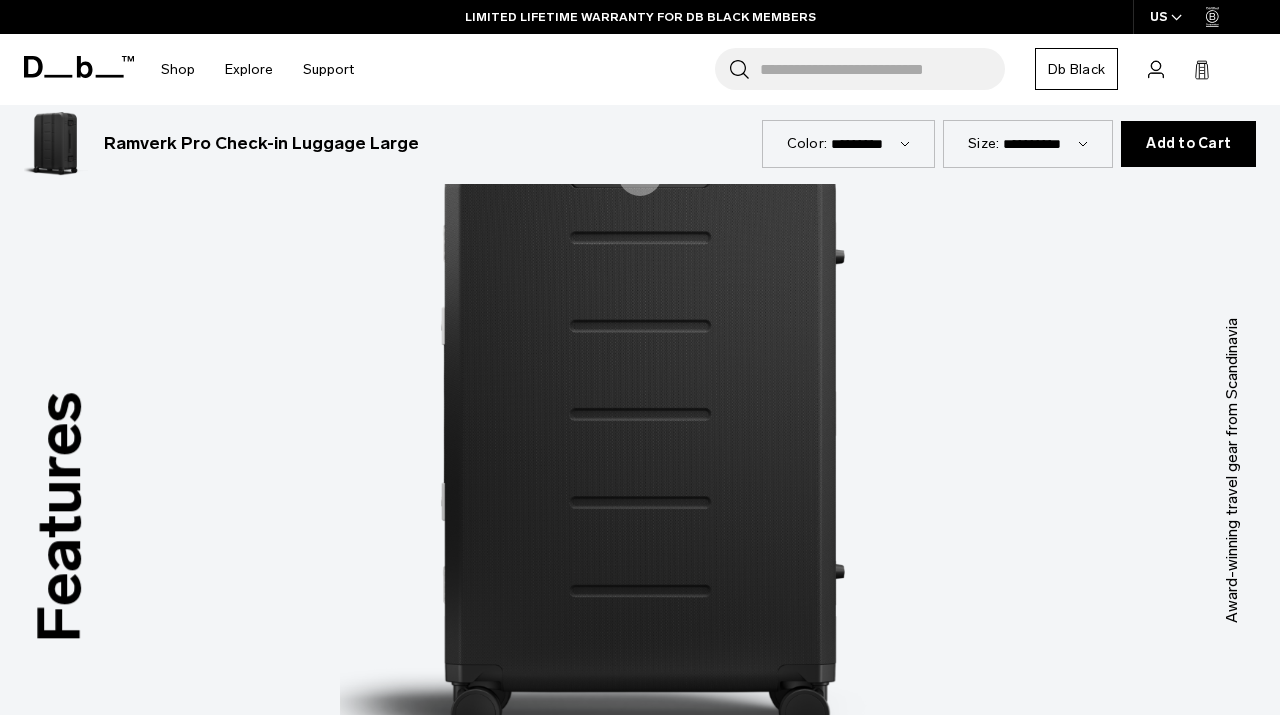 scroll, scrollTop: 2074, scrollLeft: 0, axis: vertical 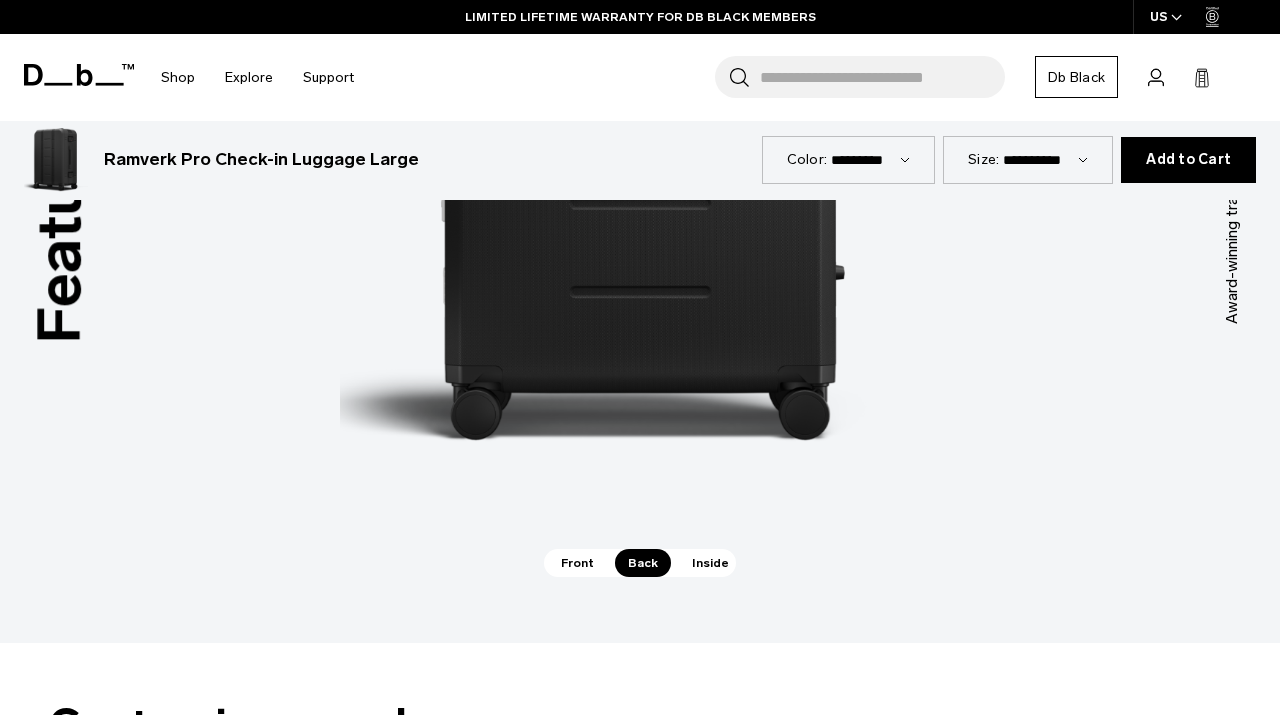 click on "Inside" at bounding box center [710, 563] 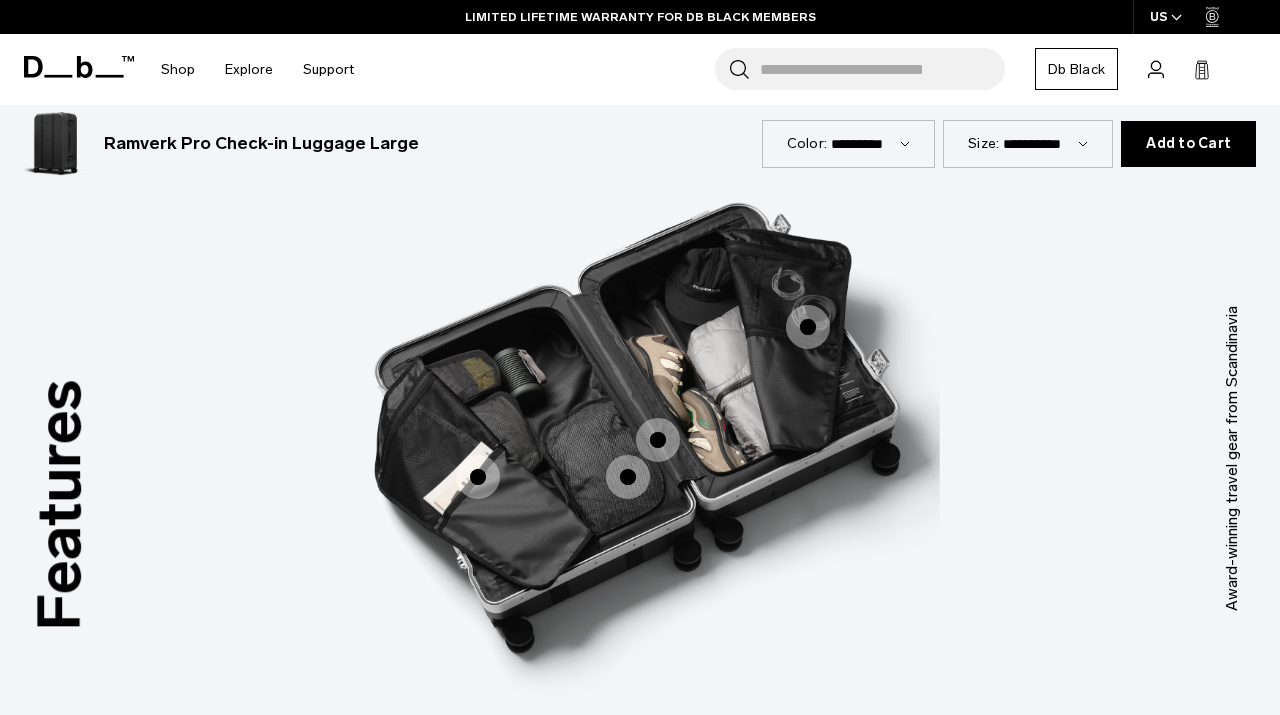 scroll, scrollTop: 1786, scrollLeft: 0, axis: vertical 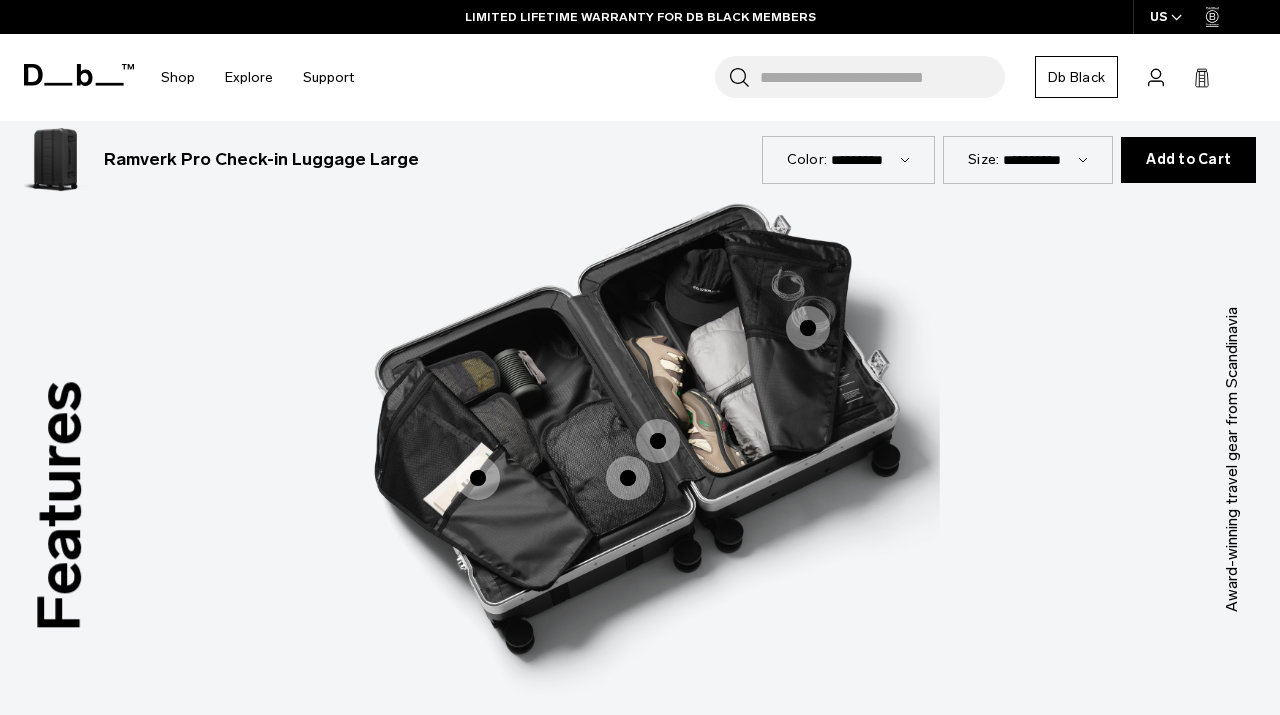 click at bounding box center [628, 478] 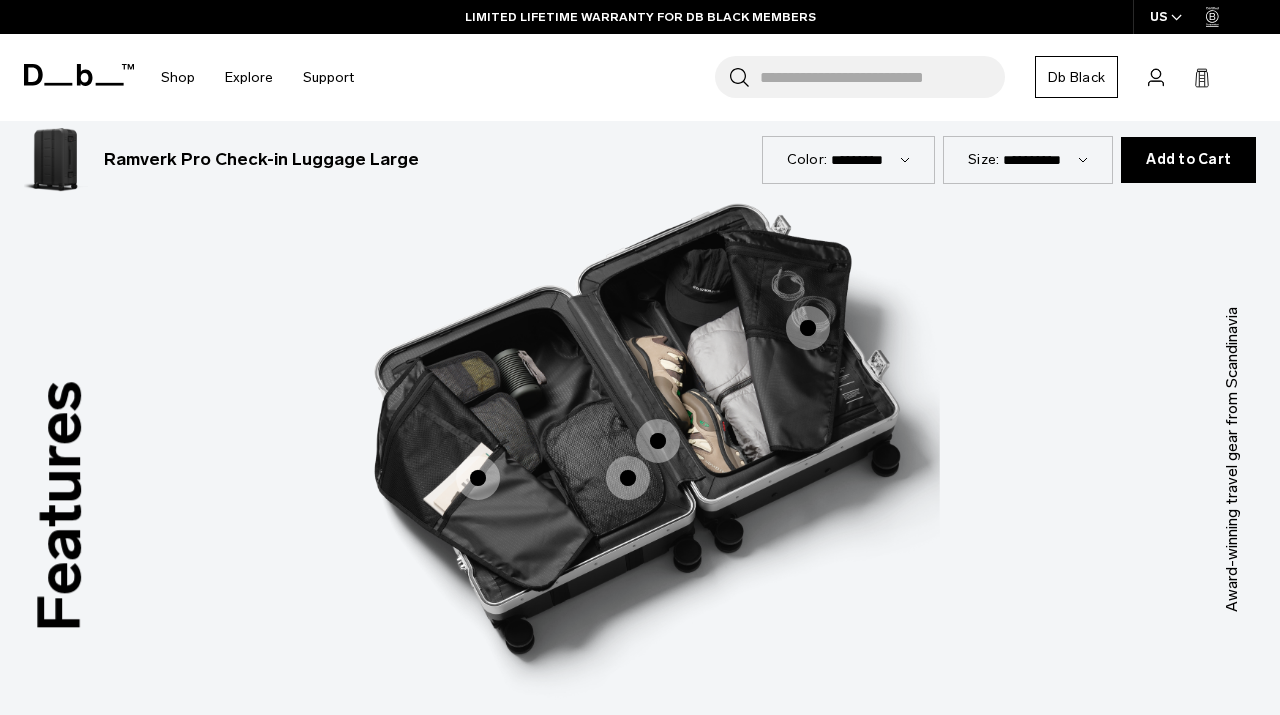 click at bounding box center (658, 441) 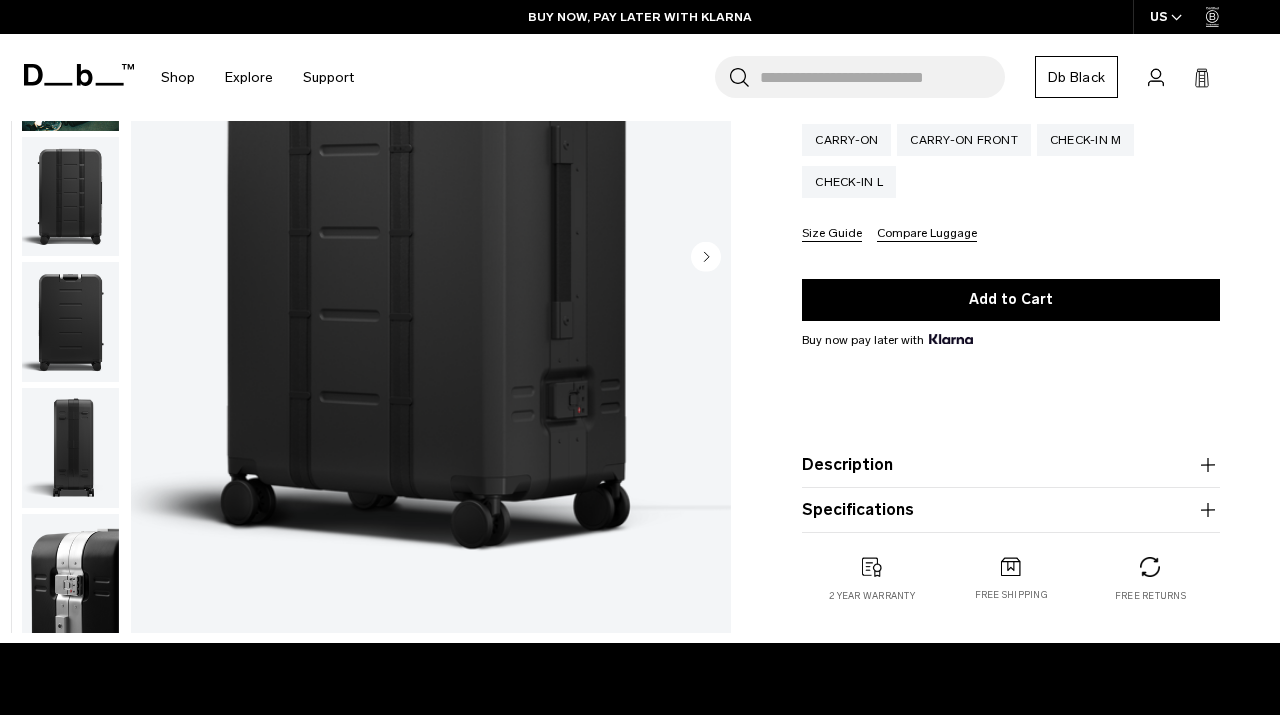 scroll, scrollTop: 0, scrollLeft: 0, axis: both 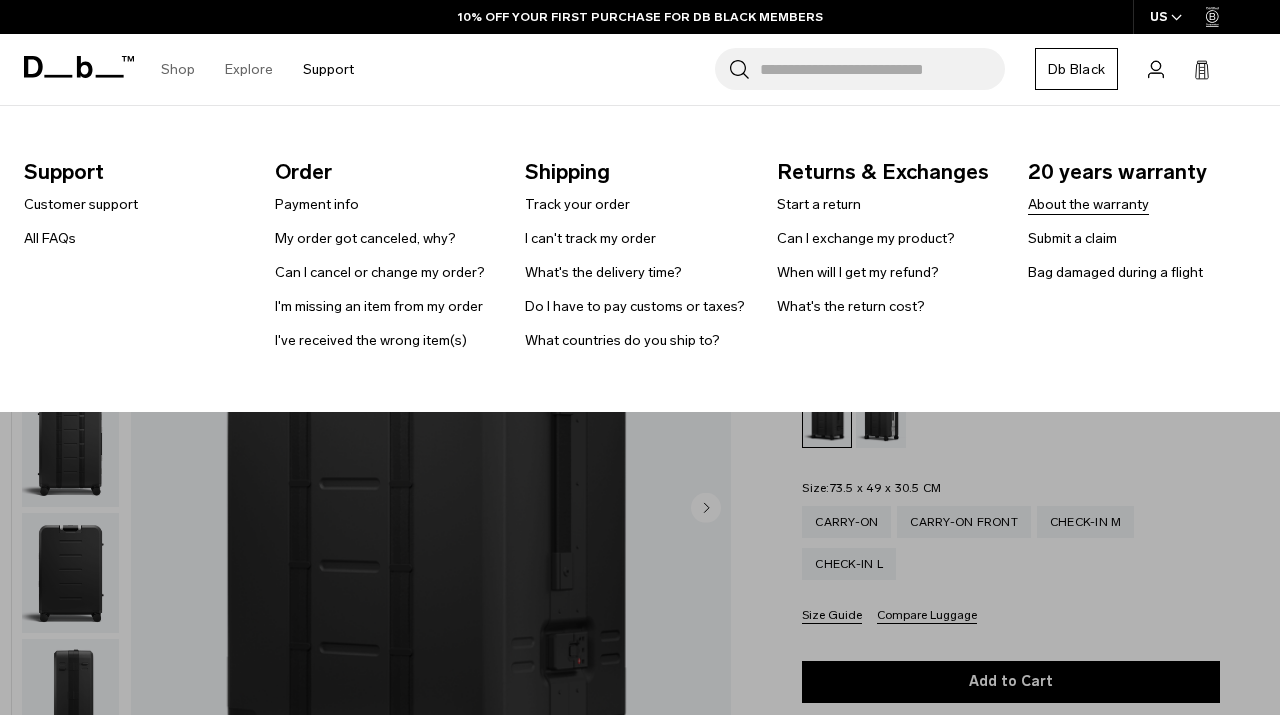 click on "About the warranty" at bounding box center [1088, 204] 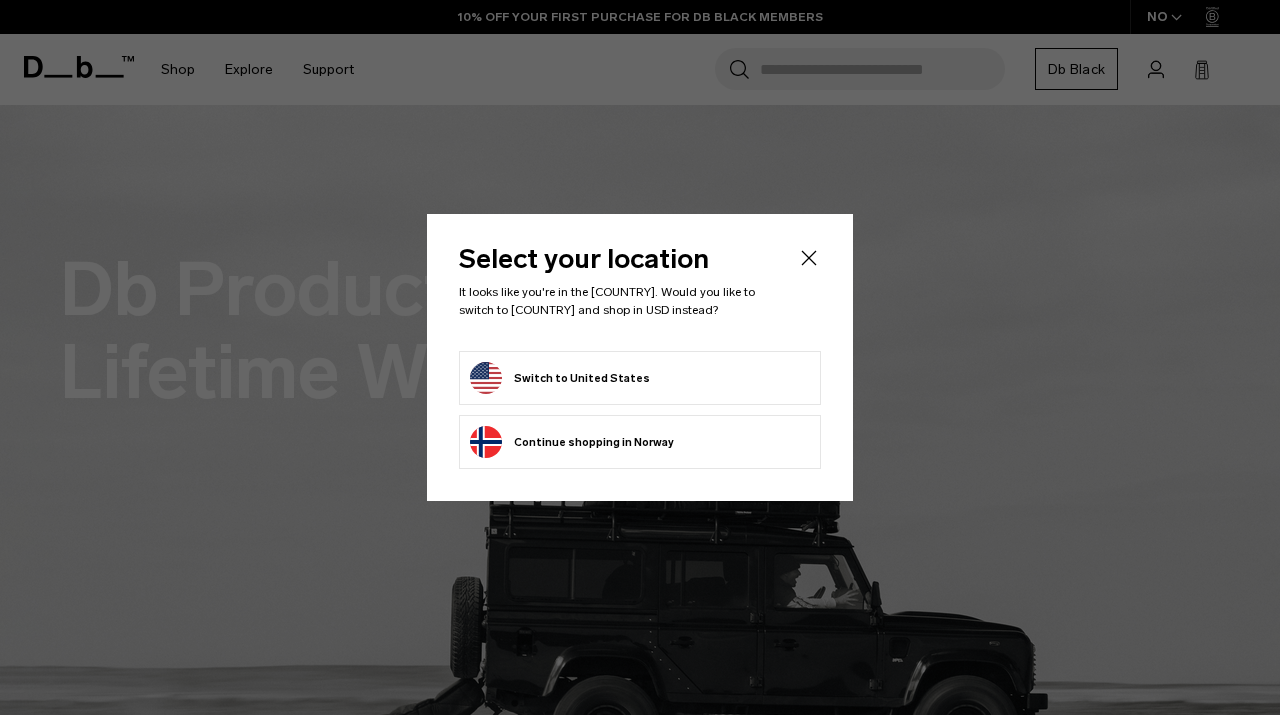 scroll, scrollTop: 0, scrollLeft: 0, axis: both 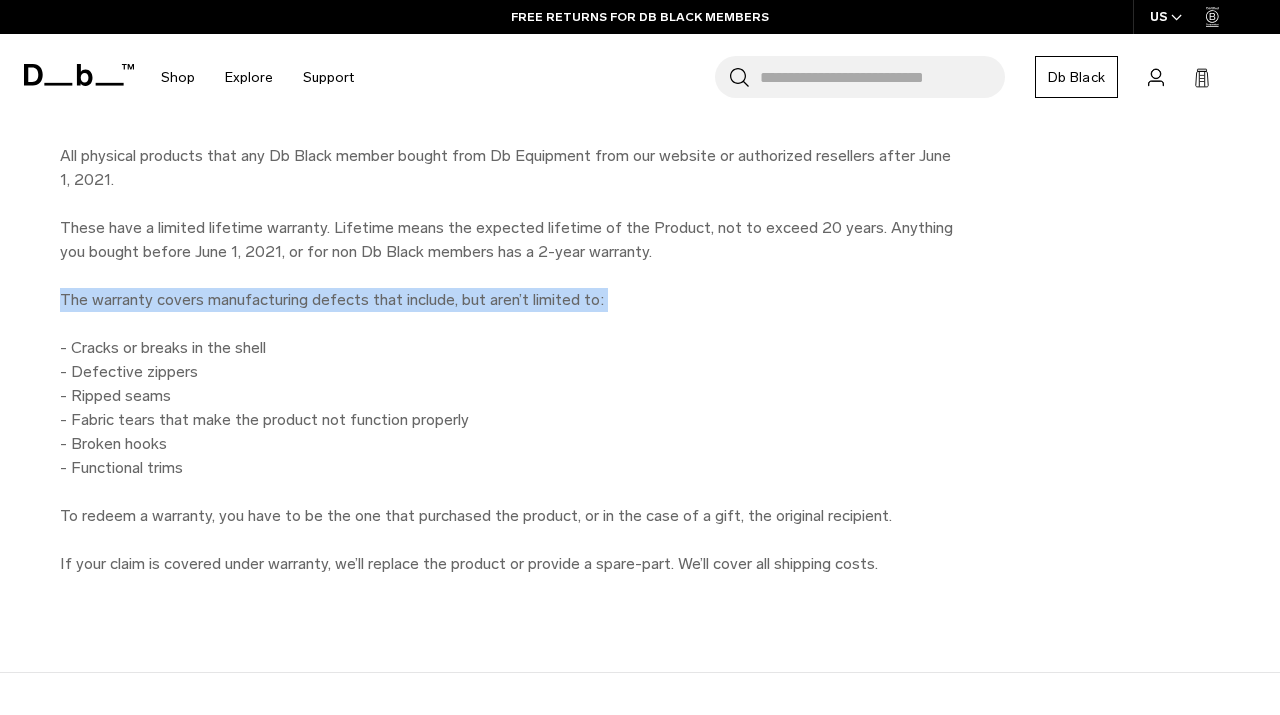drag, startPoint x: 64, startPoint y: 305, endPoint x: 311, endPoint y: 324, distance: 247.72969 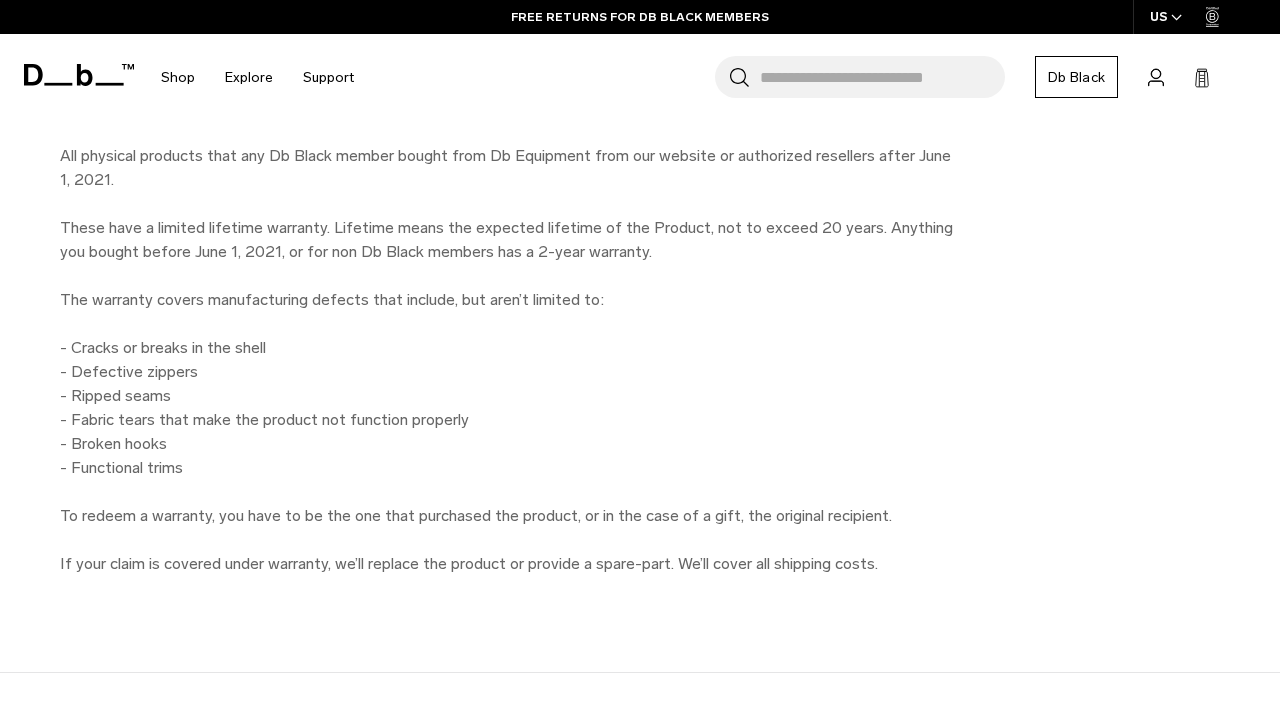 click on "All physical products that any Db Black member bought from Db Equipment from our website or authorized resellers after [DATE]. These have a limited lifetime warranty. Lifetime means the expected lifetime of the Product, not to exceed 20 years. Anything you bought before [DATE], or for non Db Black members has a 2-year warranty. The warranty covers manufacturing defects that include, but aren’t limited to: - Cracks or breaks in the shell - Defective zippers - Ripped seams - Fabric tears that make the product not function properly - Broken hooks - Functional trims To redeem a warranty, you have to be the one that purchased the product, or in the case of a gift, the original recipient." at bounding box center (510, 336) 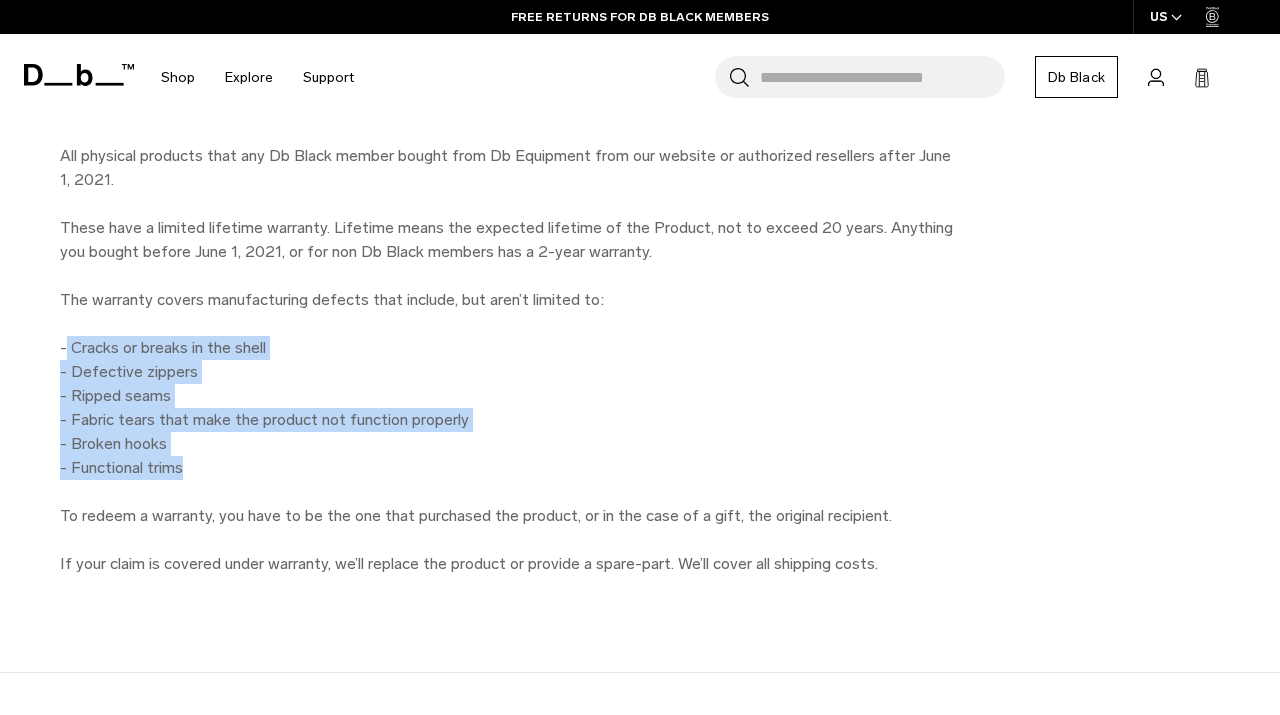 drag, startPoint x: 65, startPoint y: 338, endPoint x: 227, endPoint y: 457, distance: 201.00995 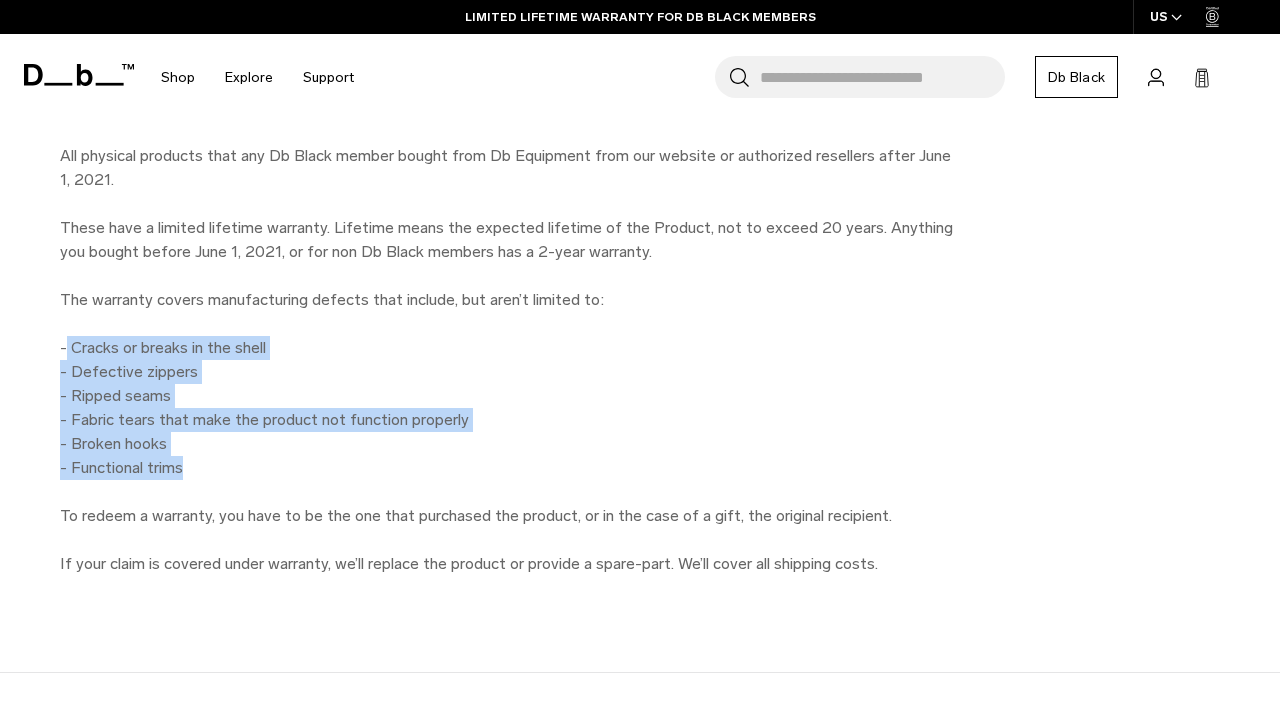 click on "All physical products that any Db Black member bought from Db Equipment from our website or authorized resellers after [DATE]. These have a limited lifetime warranty. Lifetime means the expected lifetime of the Product, not to exceed 20 years. Anything you bought before [DATE], or for non Db Black members has a 2-year warranty. The warranty covers manufacturing defects that include, but aren’t limited to: - Cracks or breaks in the shell - Defective zippers - Ripped seams - Fabric tears that make the product not function properly - Broken hooks - Functional trims To redeem a warranty, you have to be the one that purchased the product, or in the case of a gift, the original recipient." at bounding box center (510, 336) 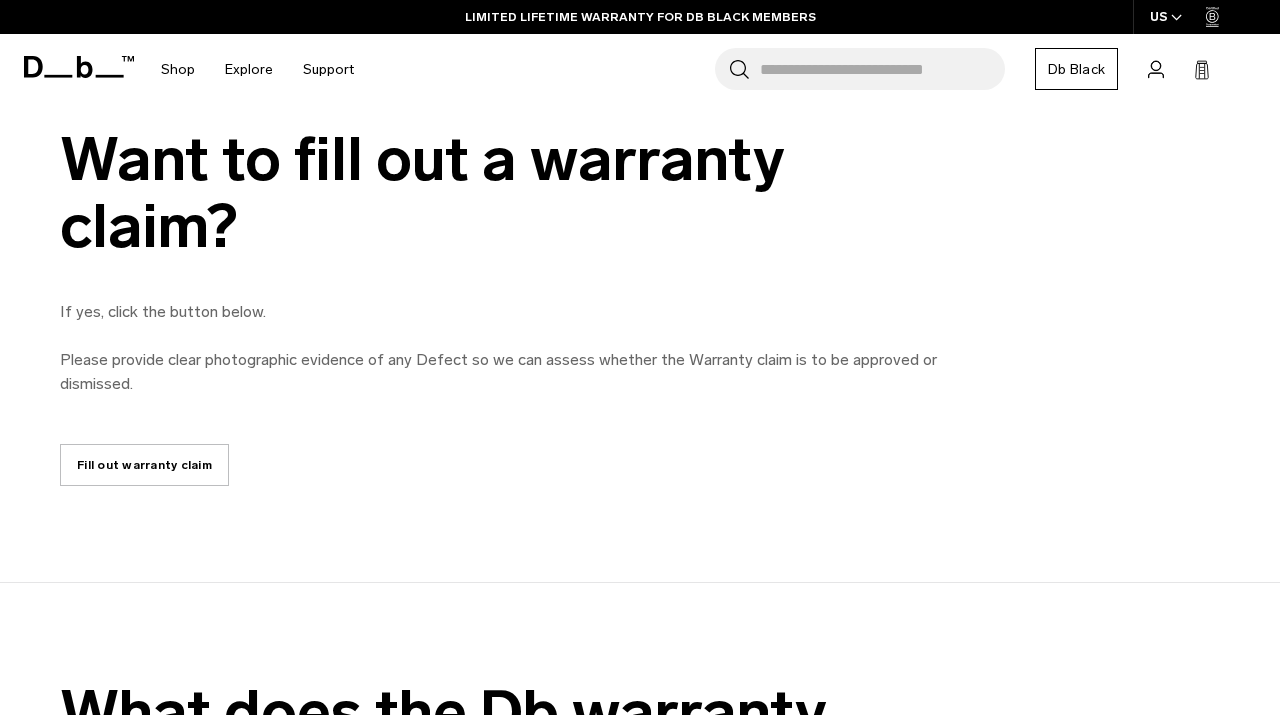 scroll, scrollTop: 472, scrollLeft: 0, axis: vertical 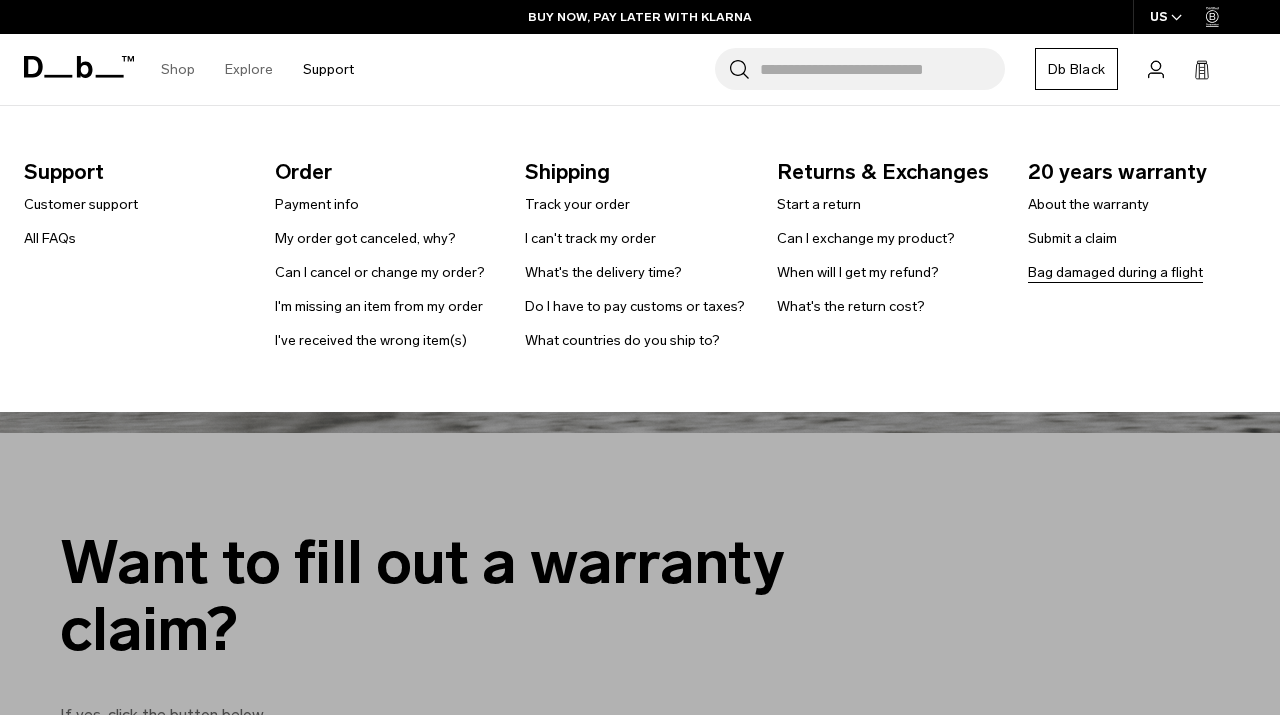 click on "Bag damaged during a flight" at bounding box center [1115, 272] 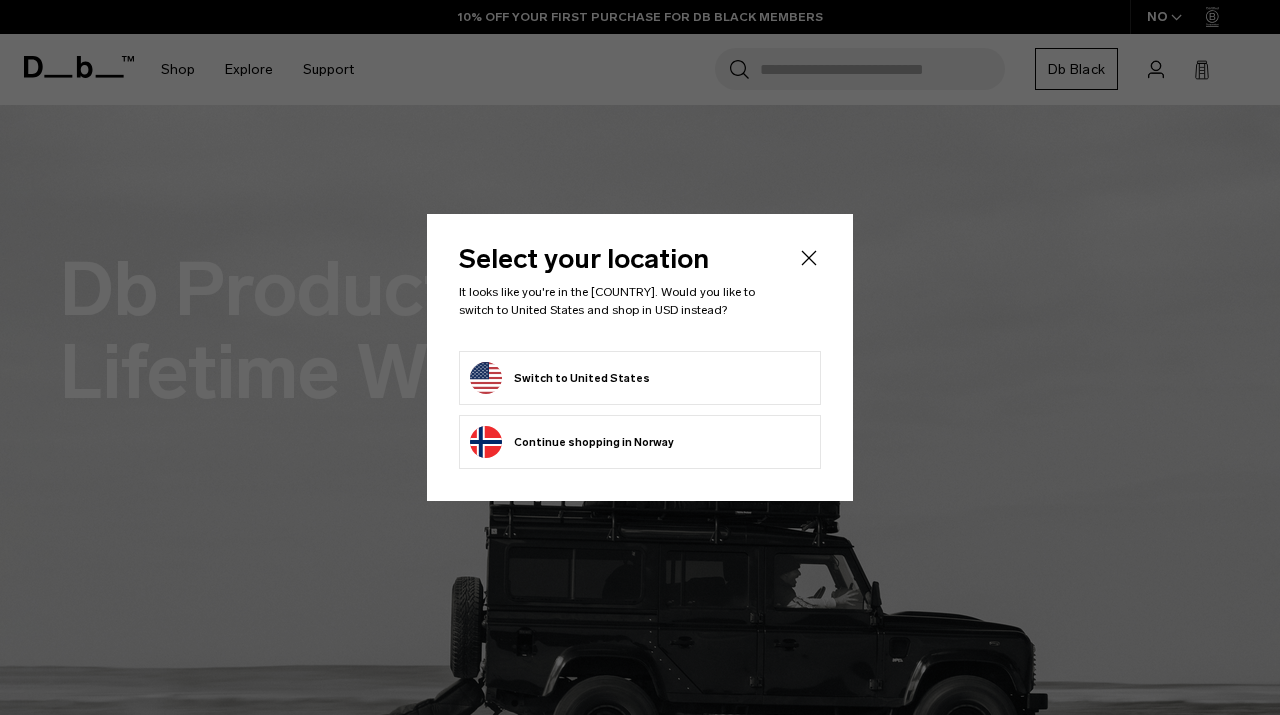 scroll, scrollTop: 0, scrollLeft: 0, axis: both 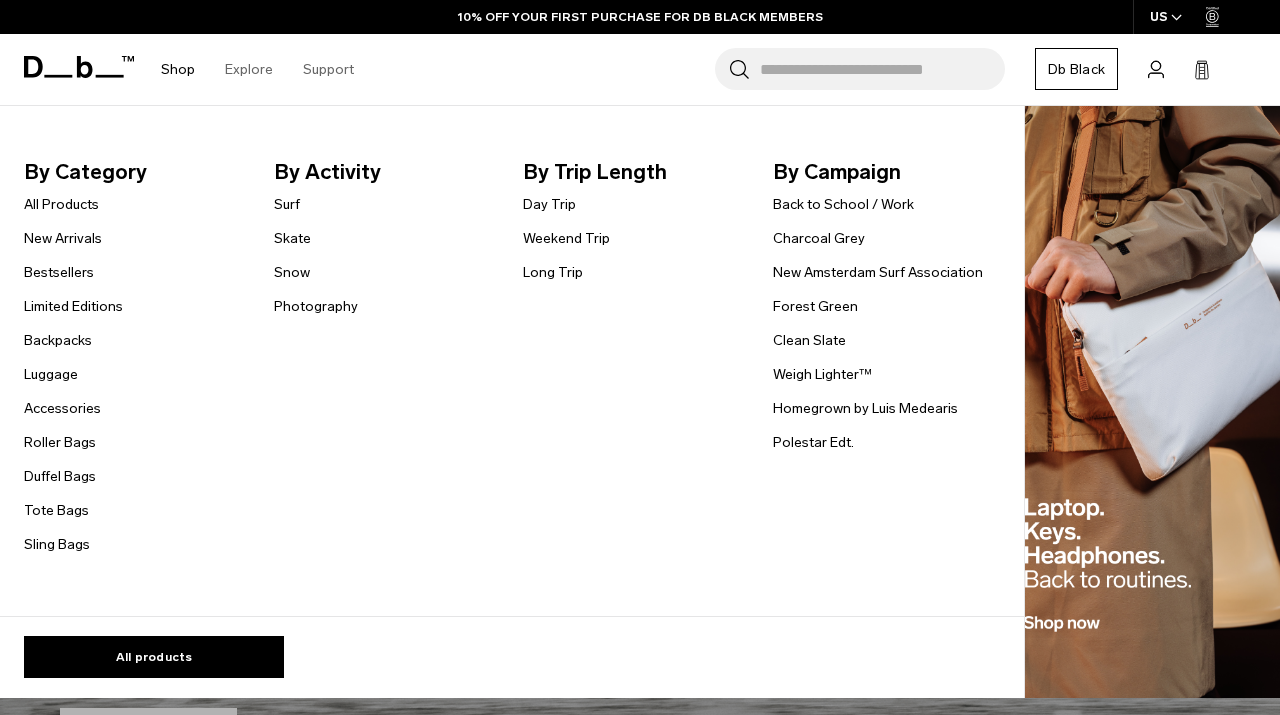 click on "Shop" at bounding box center (178, 69) 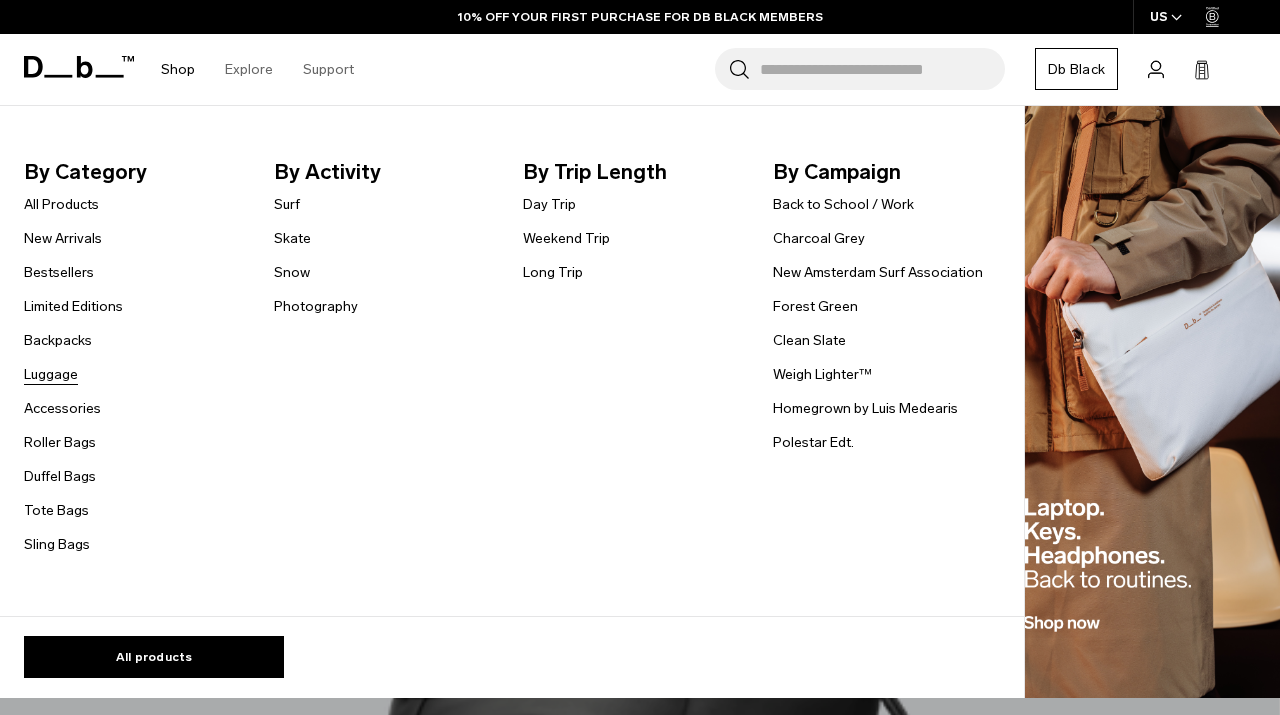 scroll, scrollTop: 0, scrollLeft: 0, axis: both 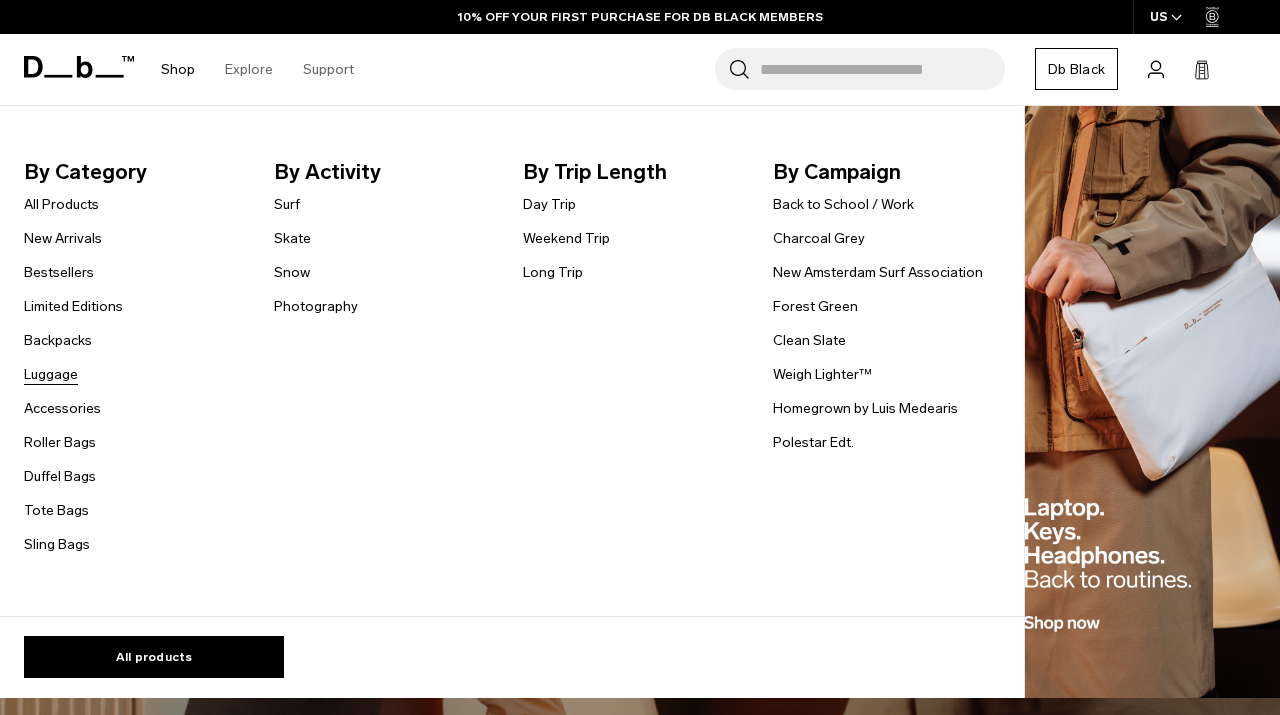 click on "Luggage" at bounding box center [51, 374] 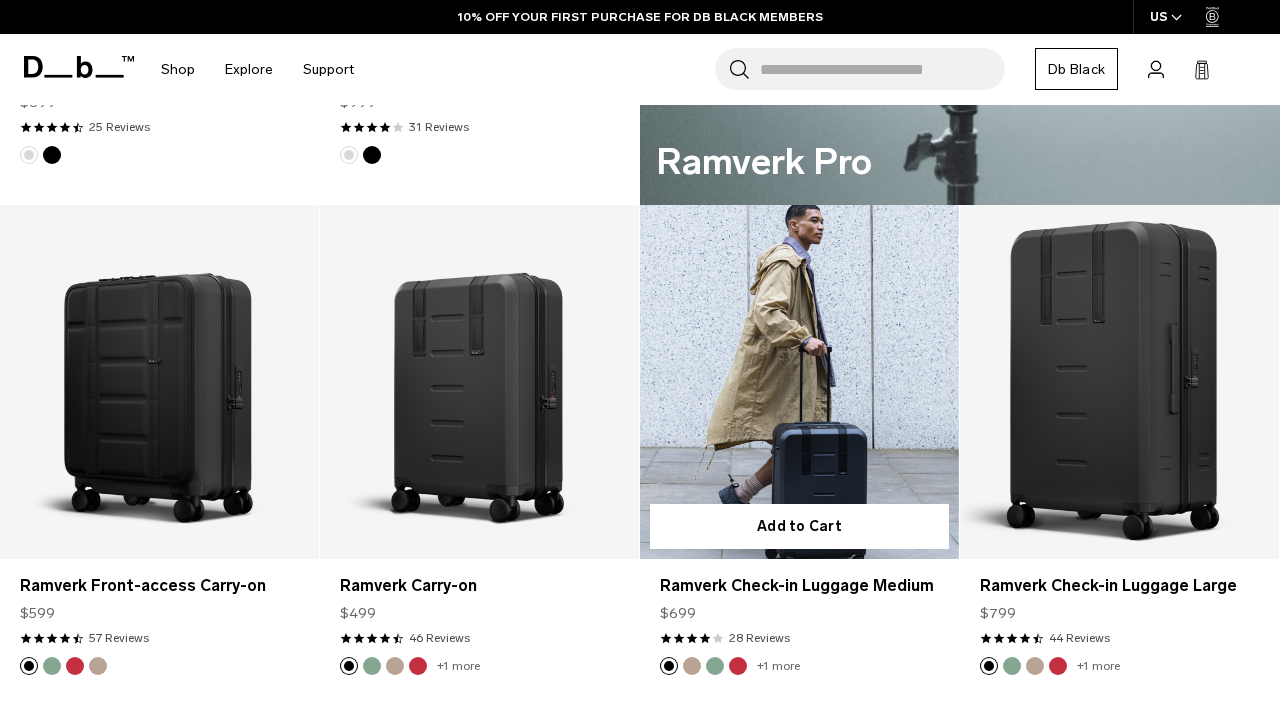 scroll, scrollTop: 1673, scrollLeft: 0, axis: vertical 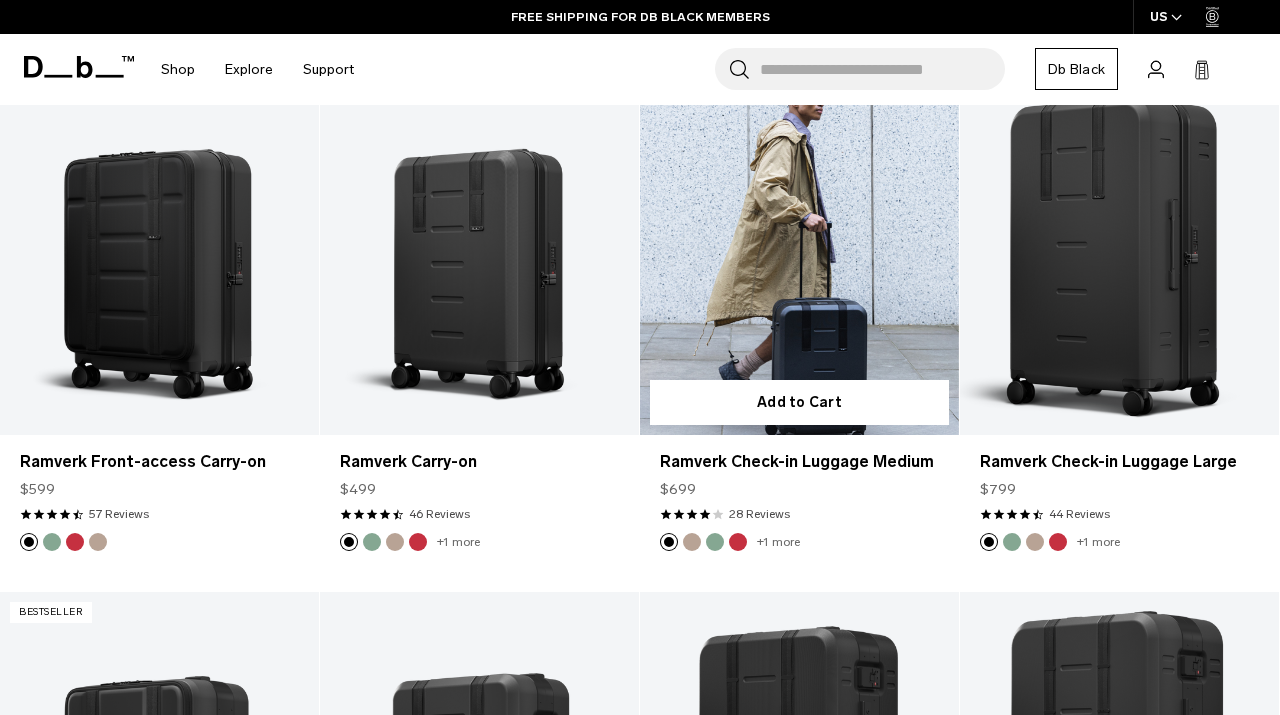 click at bounding box center [799, 258] 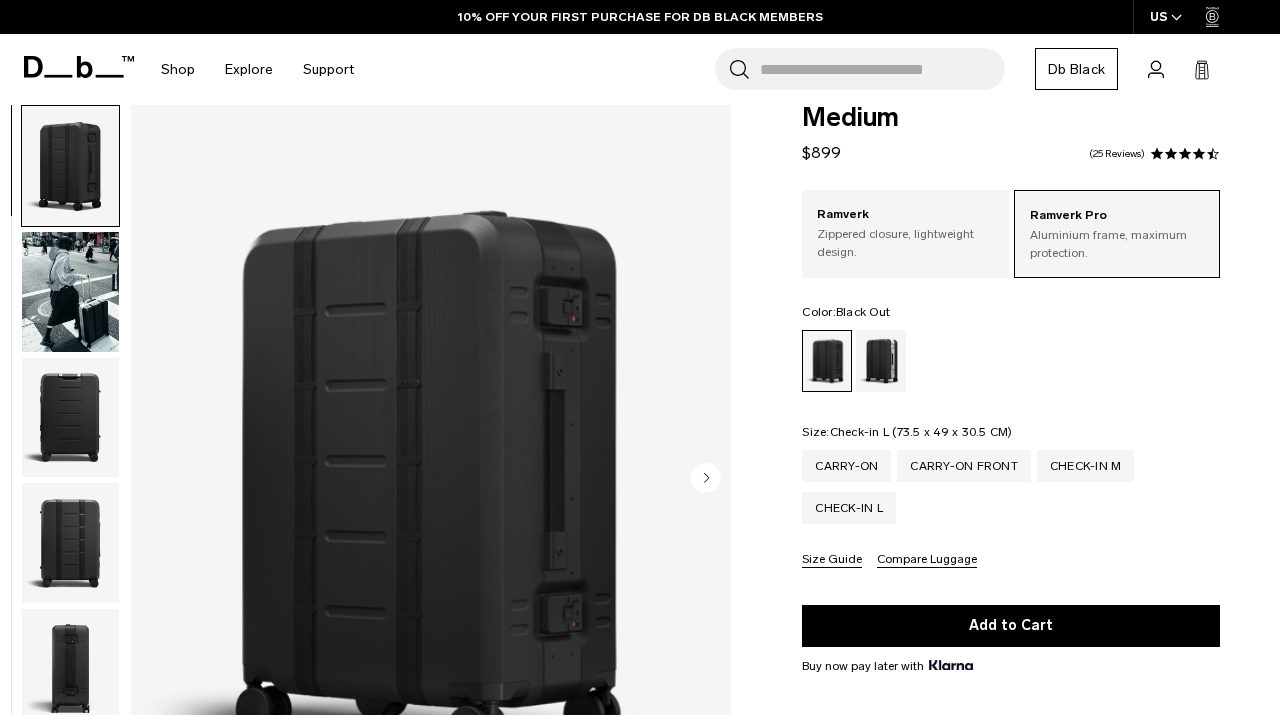 scroll, scrollTop: 56, scrollLeft: 0, axis: vertical 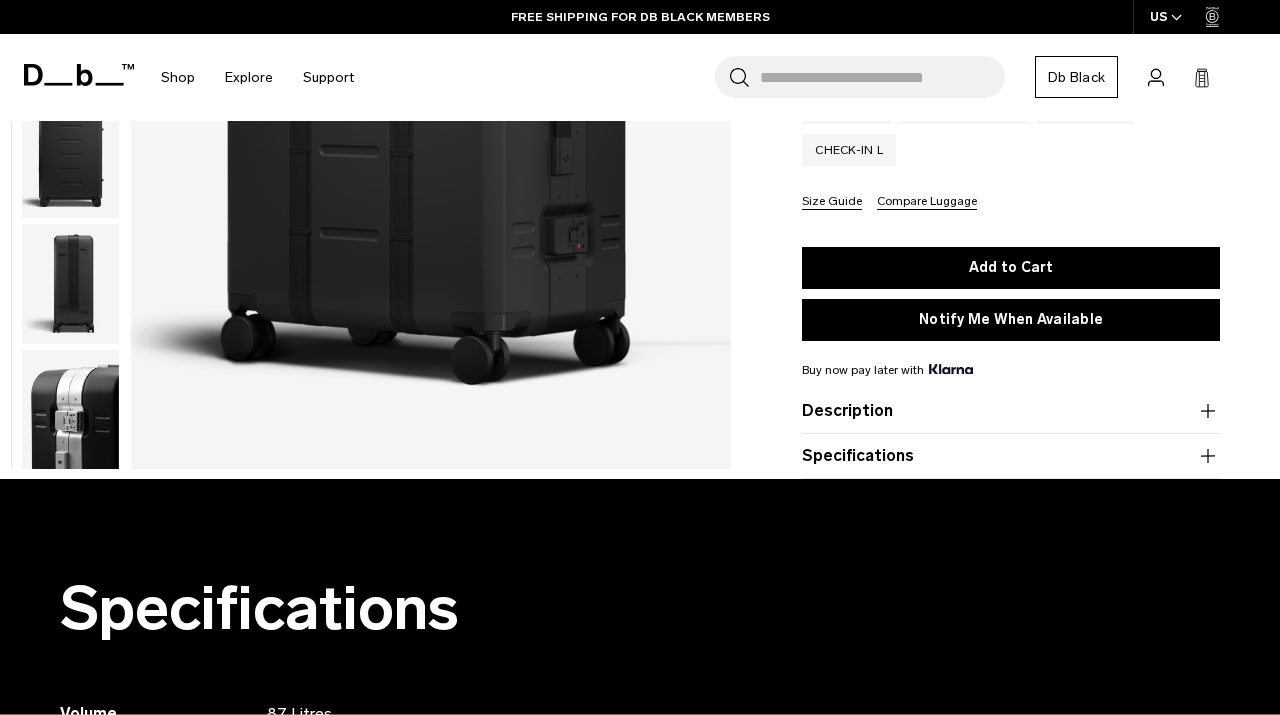 click on "Specifications" at bounding box center (1011, 456) 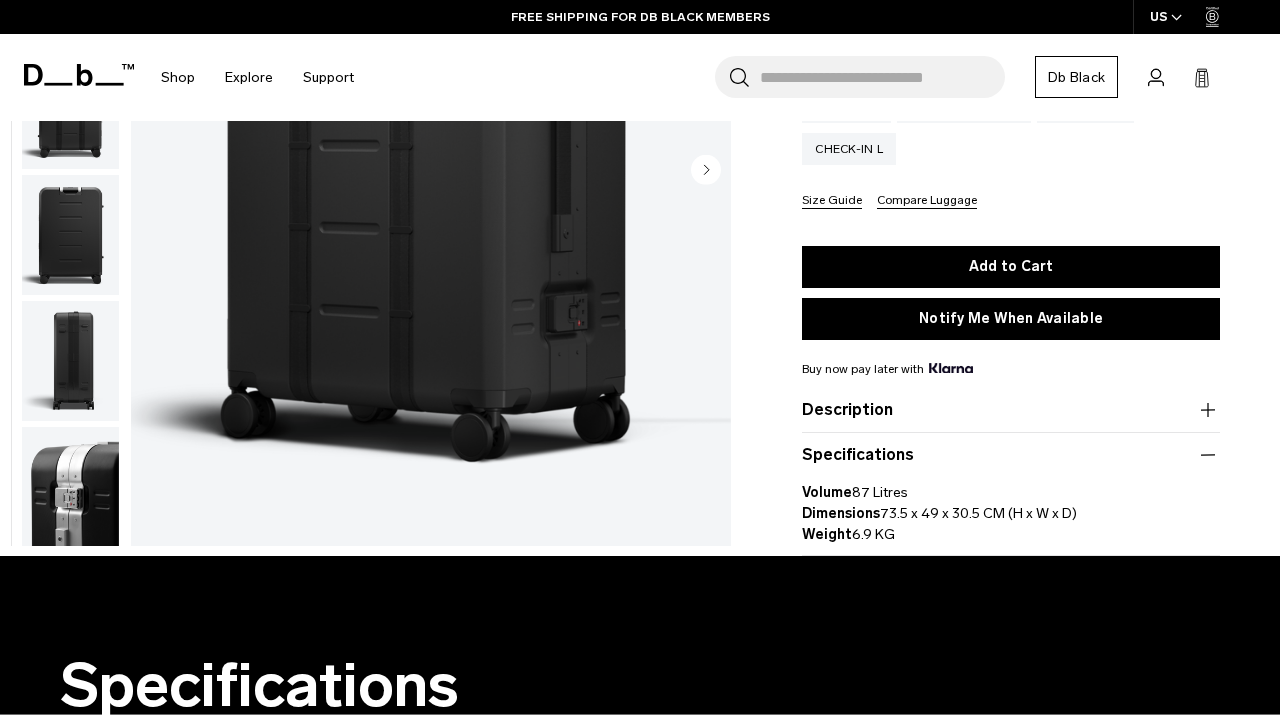 click on "Specifications" at bounding box center (1011, 455) 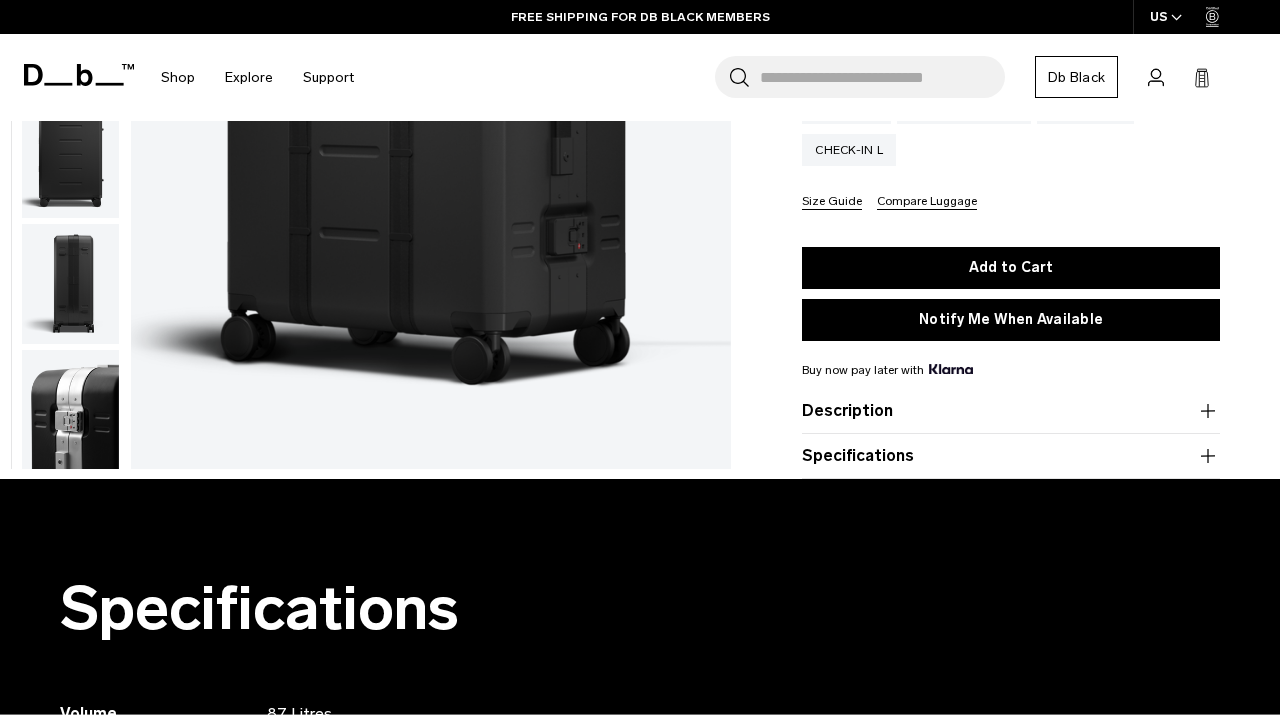 click on "Description" at bounding box center [1011, 411] 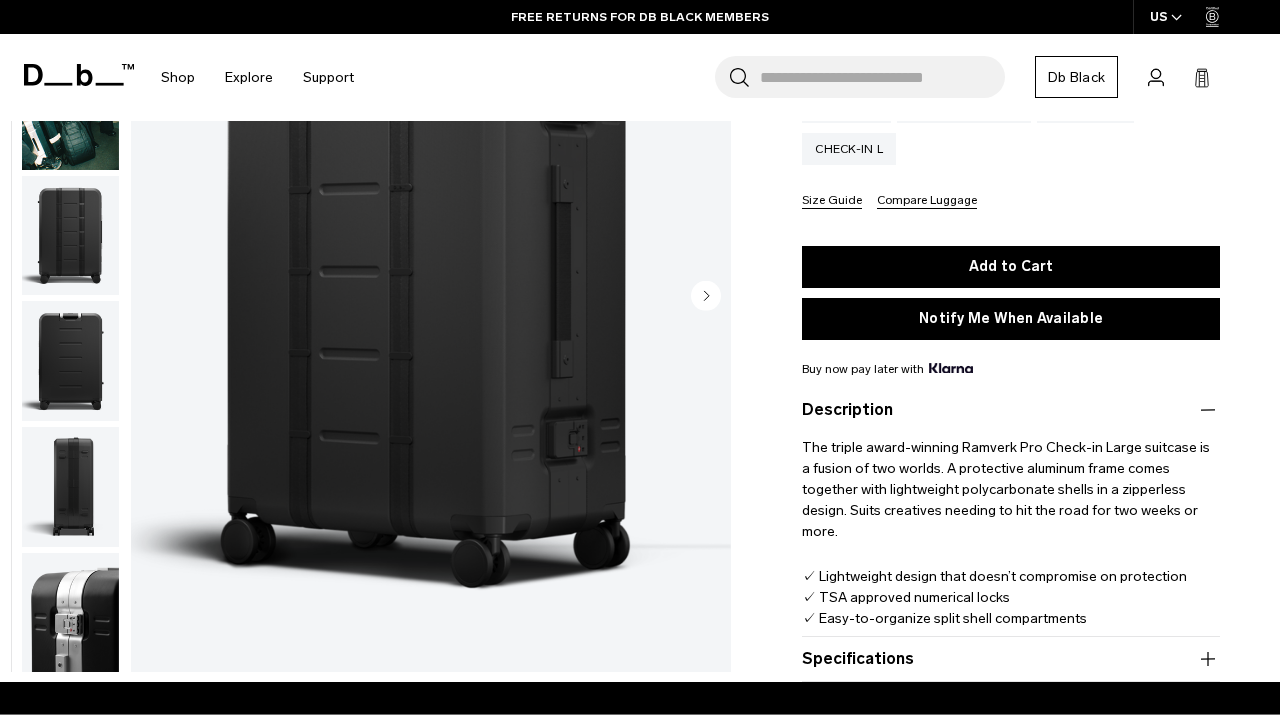 click on "Description" at bounding box center [1011, 410] 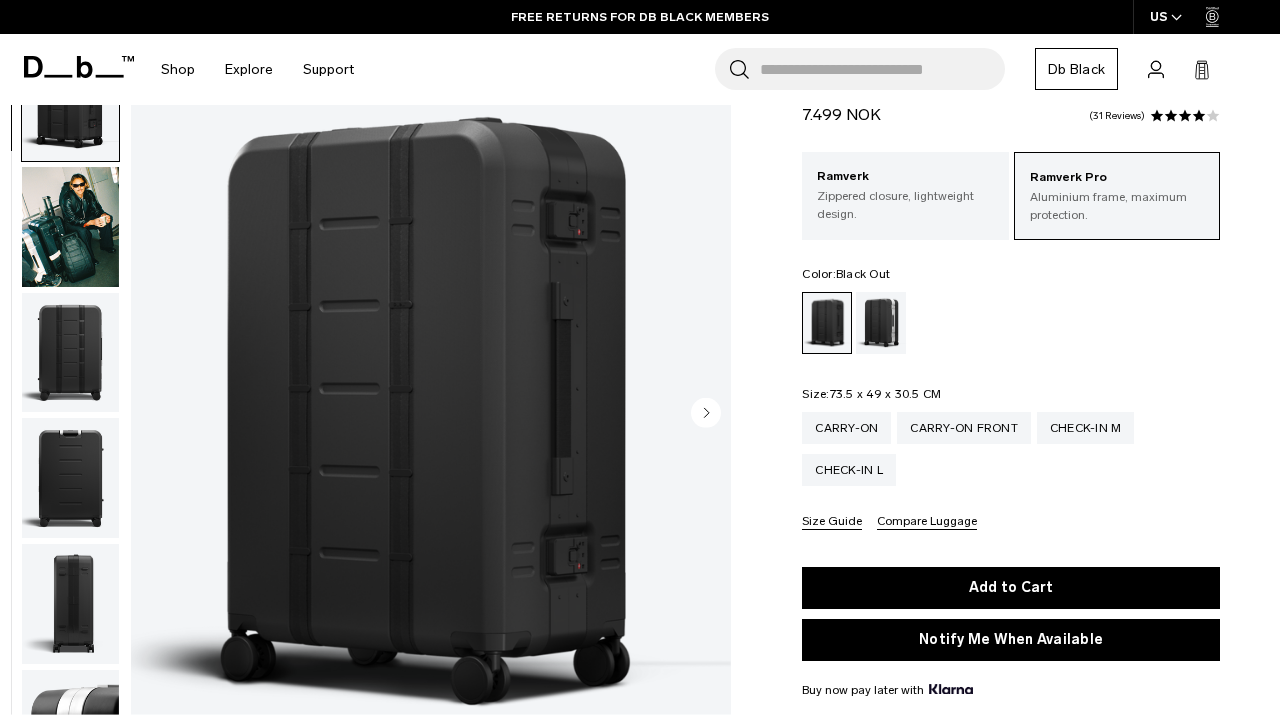 scroll, scrollTop: 90, scrollLeft: 0, axis: vertical 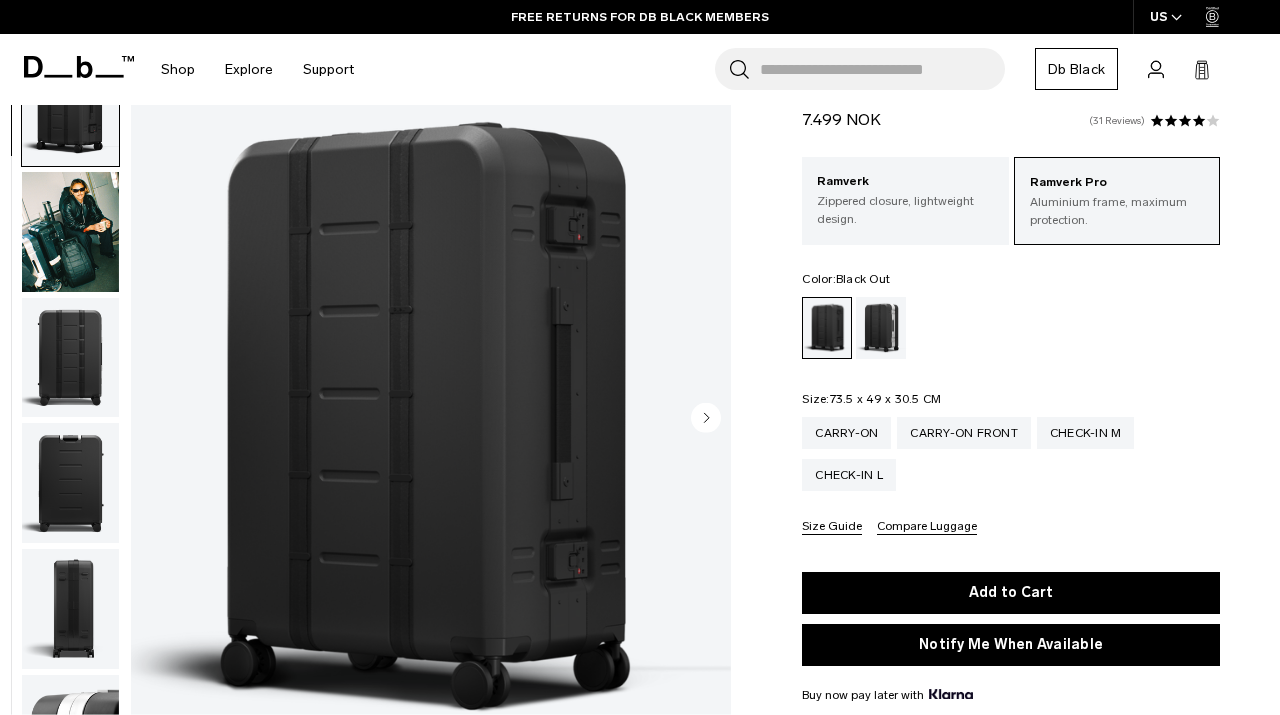 click on "31 Reviews" at bounding box center [1117, 121] 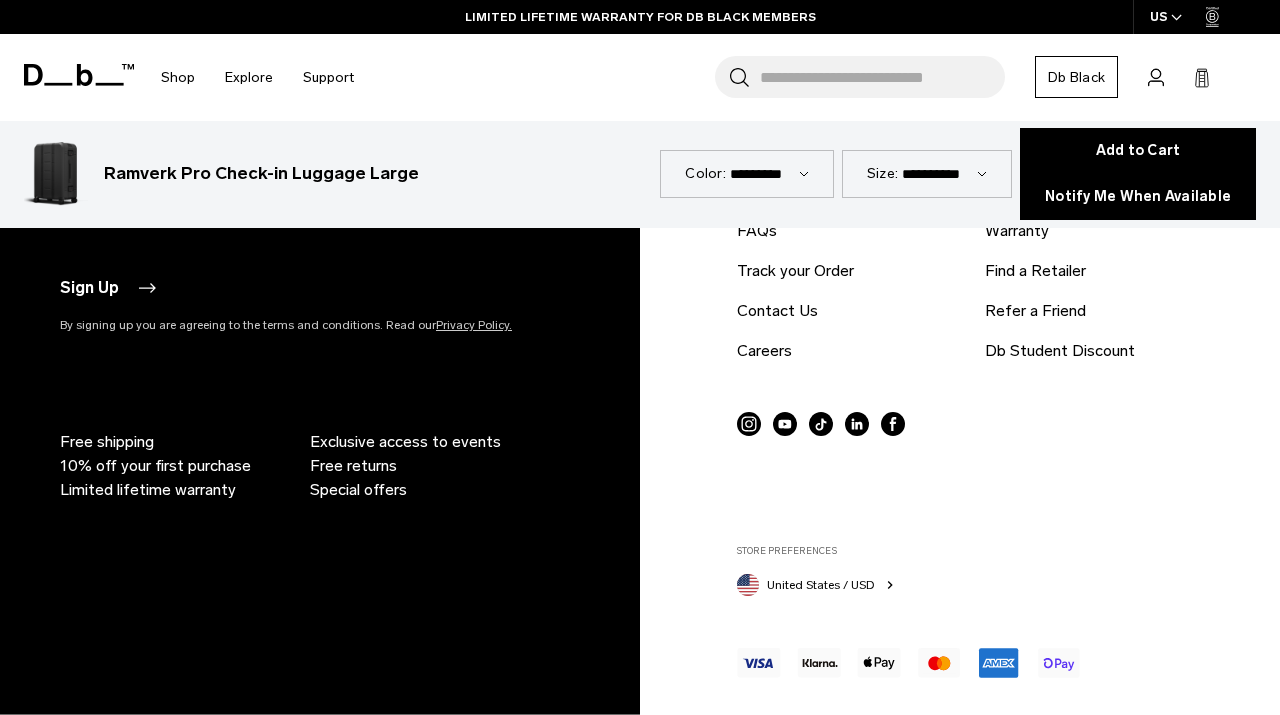 scroll, scrollTop: 6466, scrollLeft: 0, axis: vertical 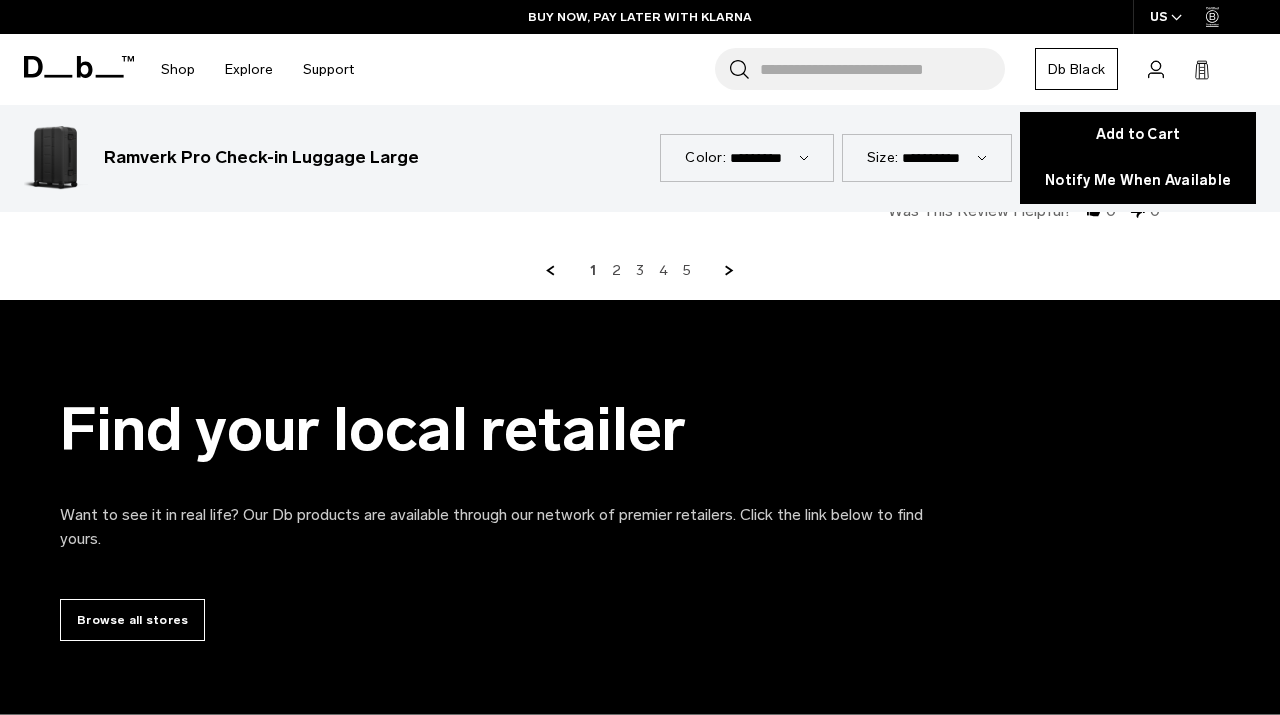 click on "1       2       3       4       5" at bounding box center (640, 271) 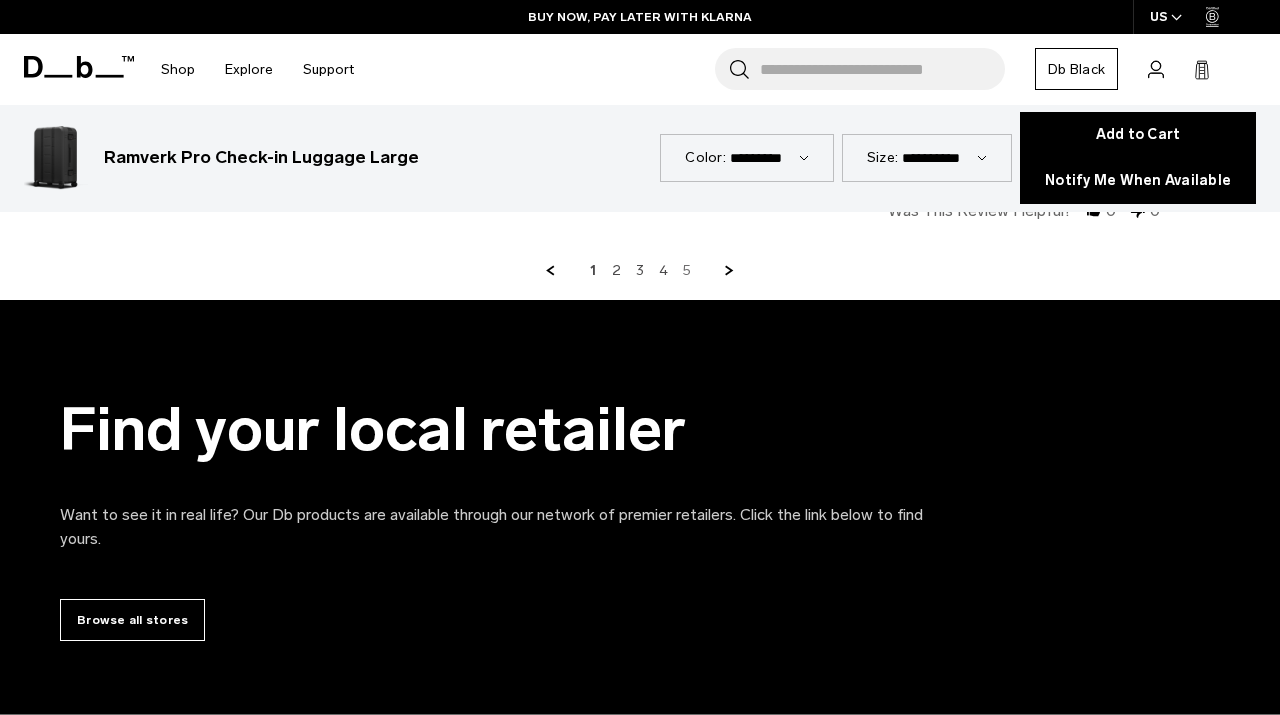click on "5" at bounding box center [687, 271] 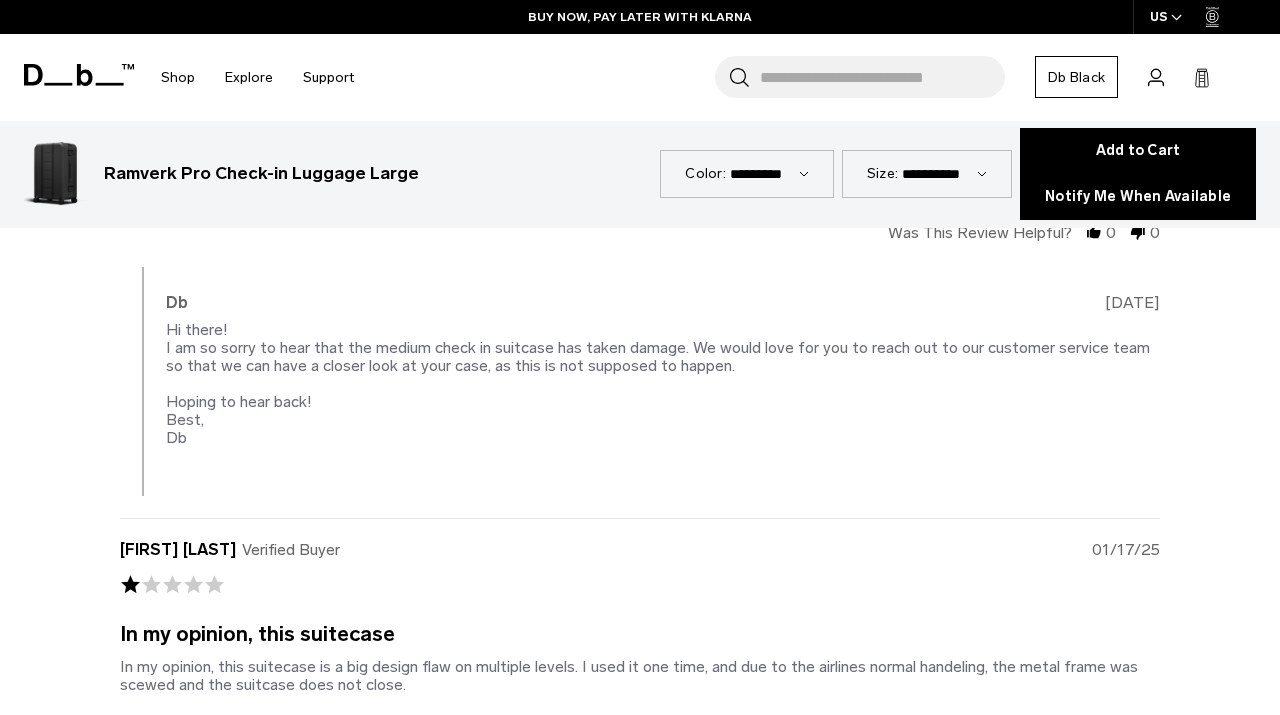 scroll, scrollTop: 5863, scrollLeft: 0, axis: vertical 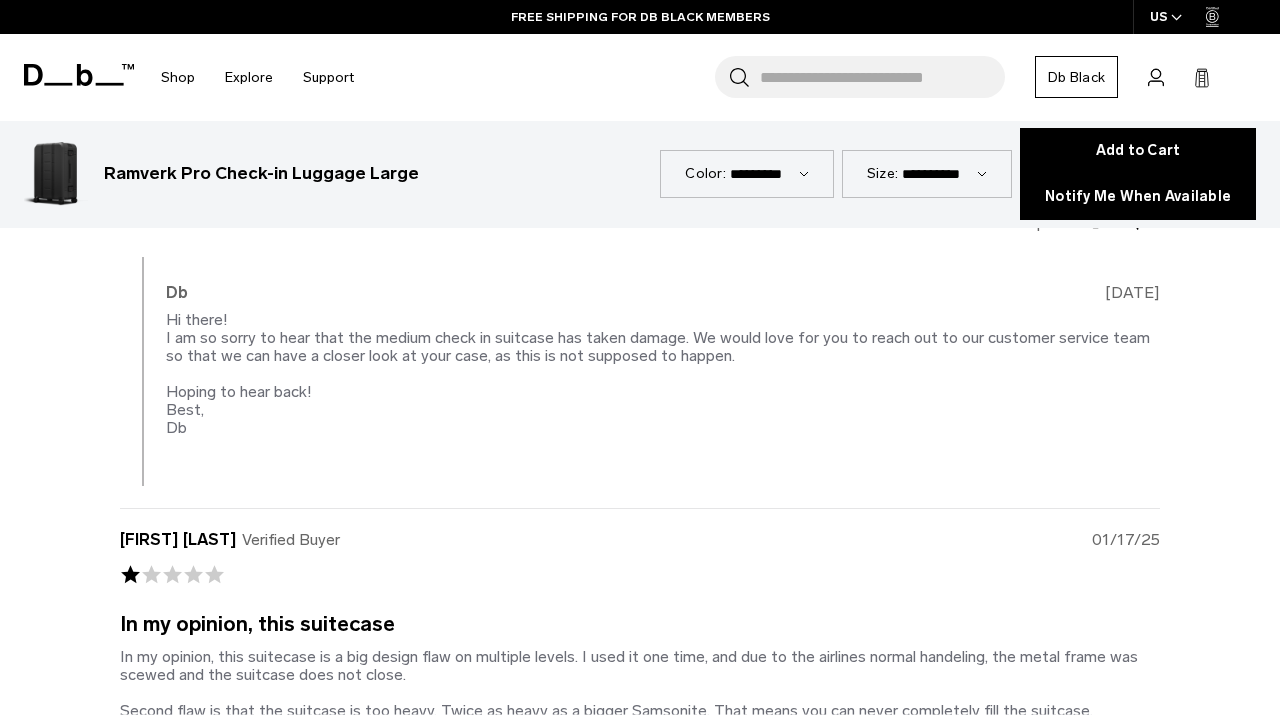 click on "...Read More" at bounding box center (423, 164) 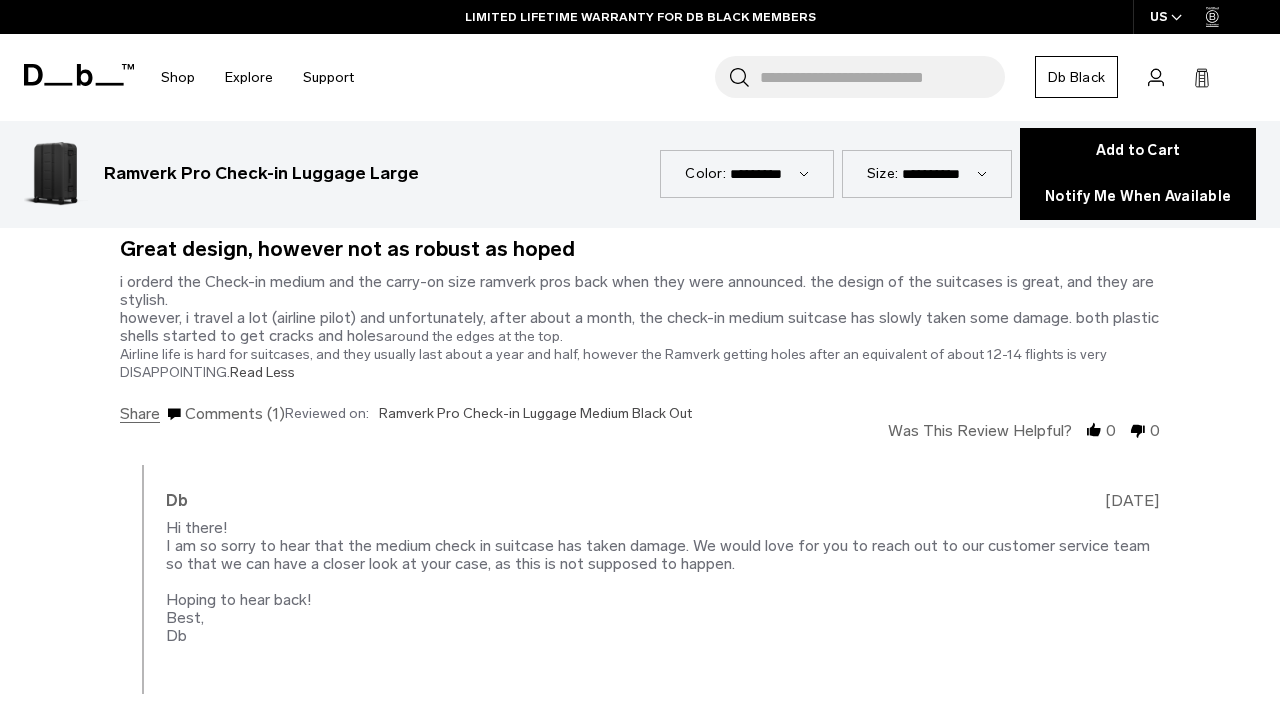 scroll, scrollTop: 5588, scrollLeft: 0, axis: vertical 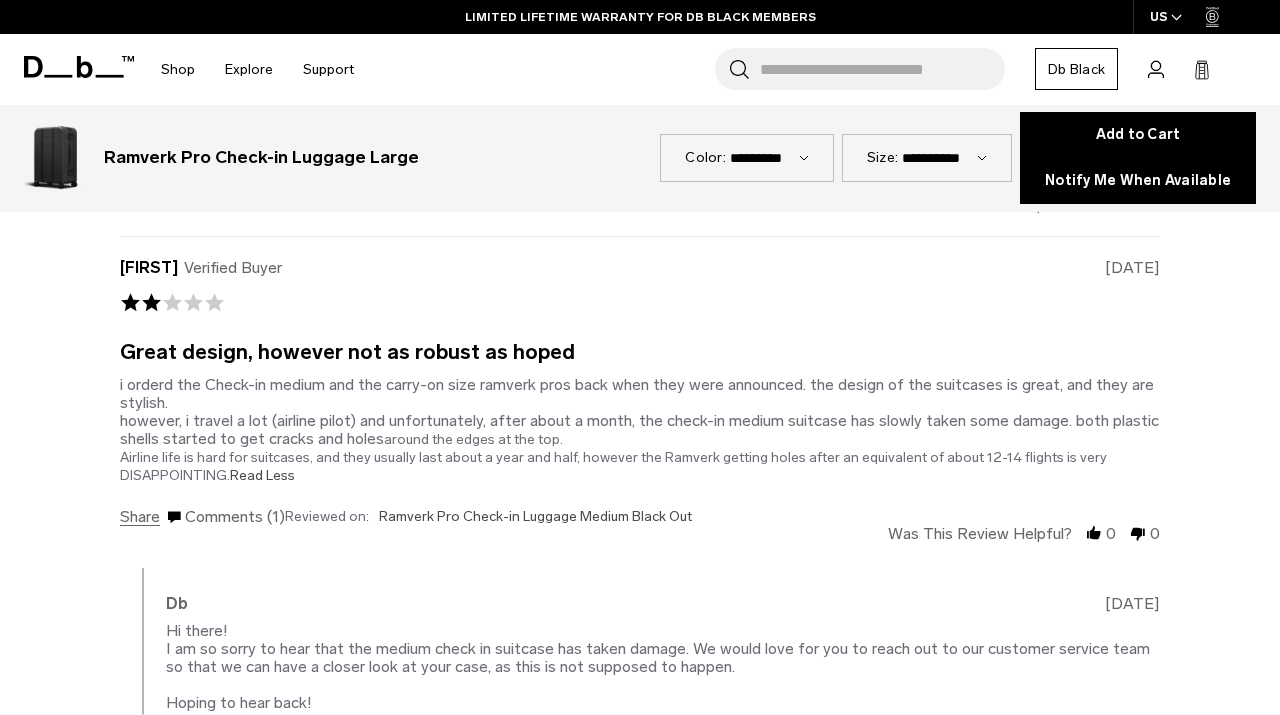 click on "...Read More" at bounding box center [530, 146] 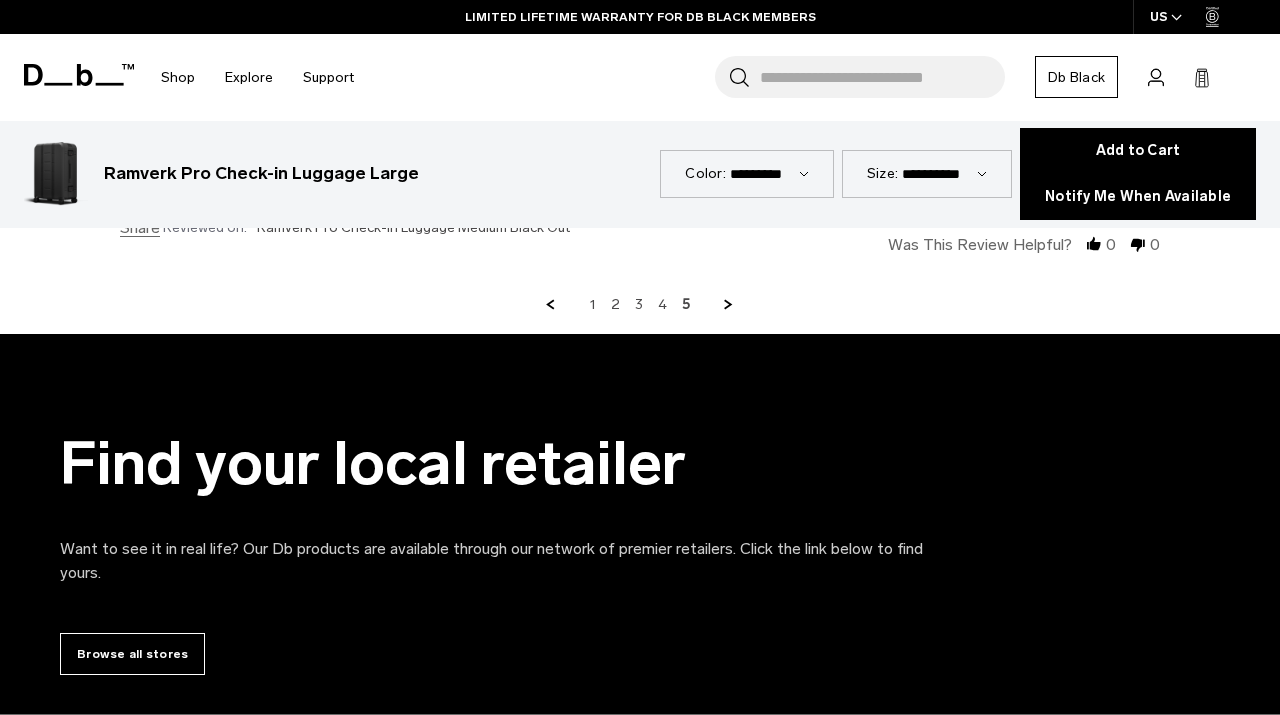 scroll, scrollTop: 7117, scrollLeft: 0, axis: vertical 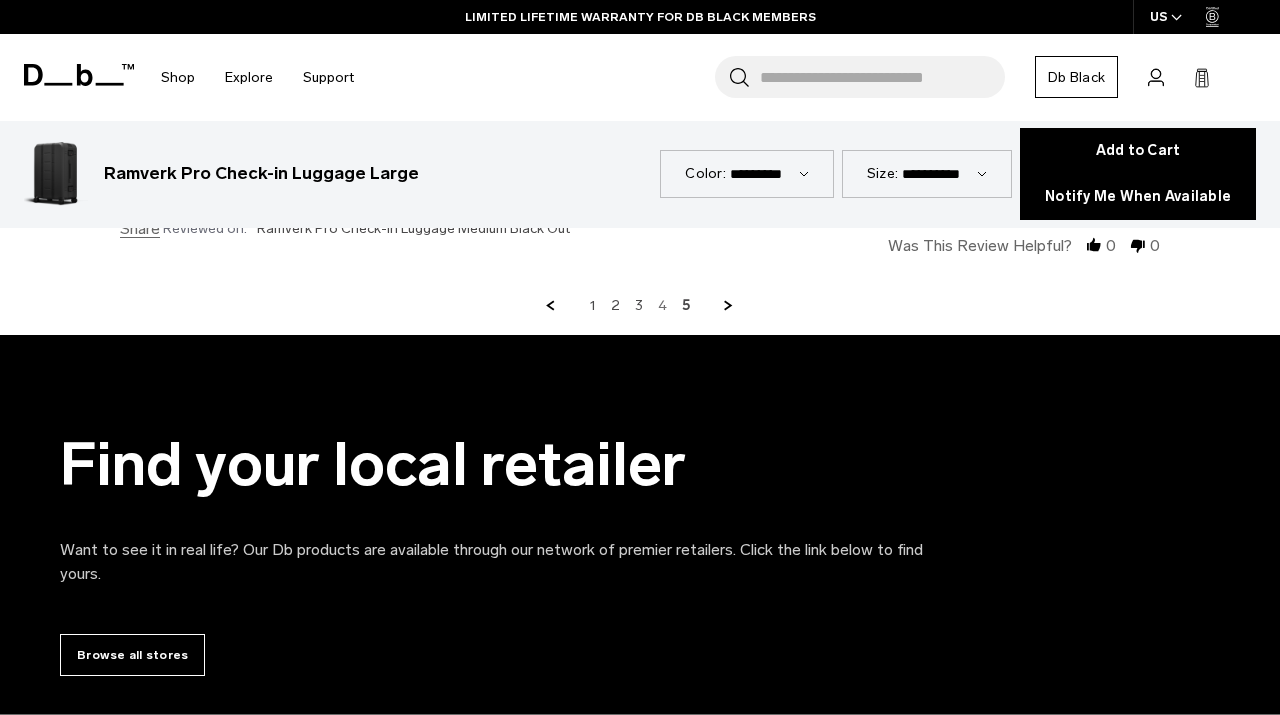 click on "4" at bounding box center (662, 306) 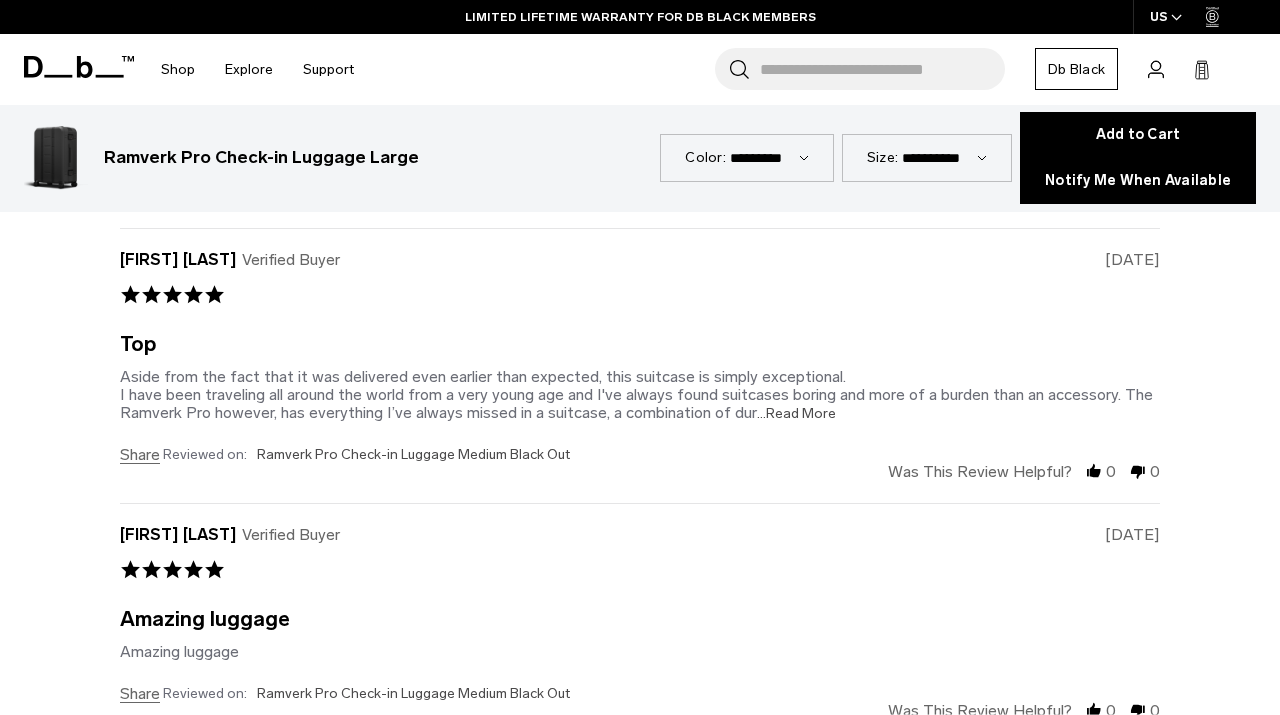 scroll, scrollTop: 5746, scrollLeft: 0, axis: vertical 